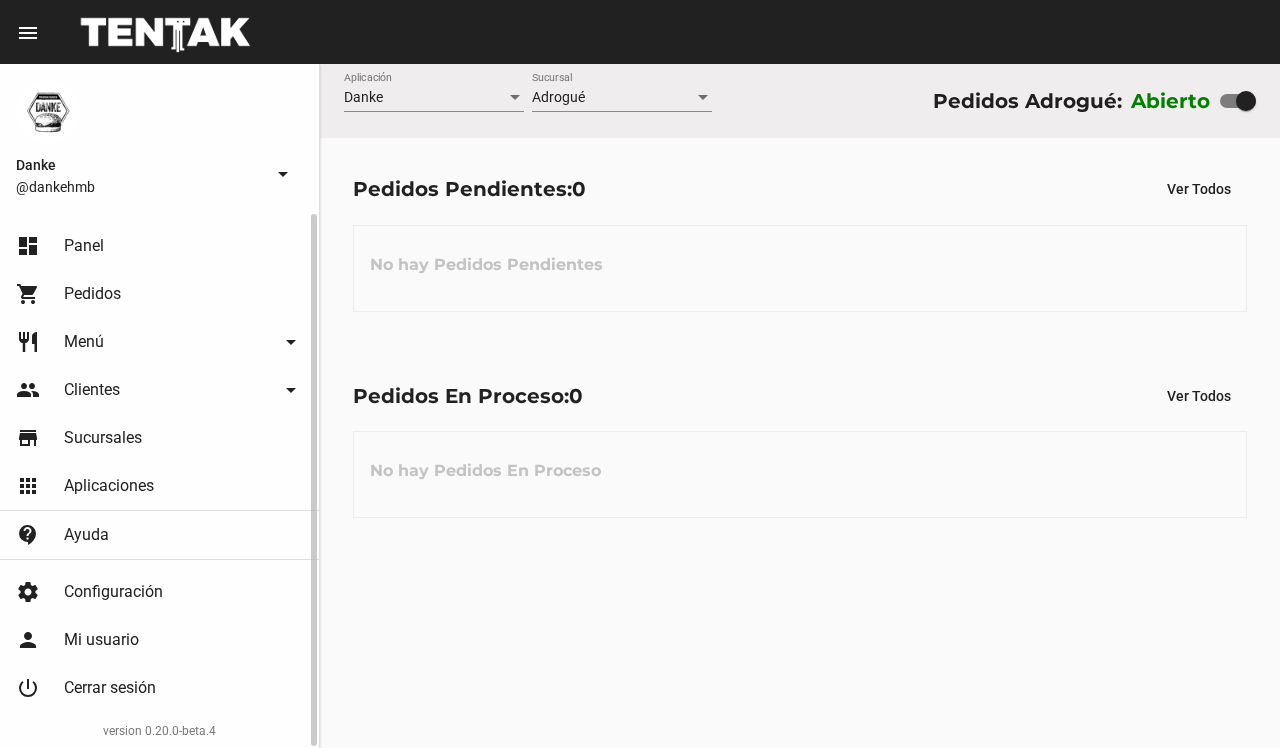 scroll, scrollTop: 0, scrollLeft: 0, axis: both 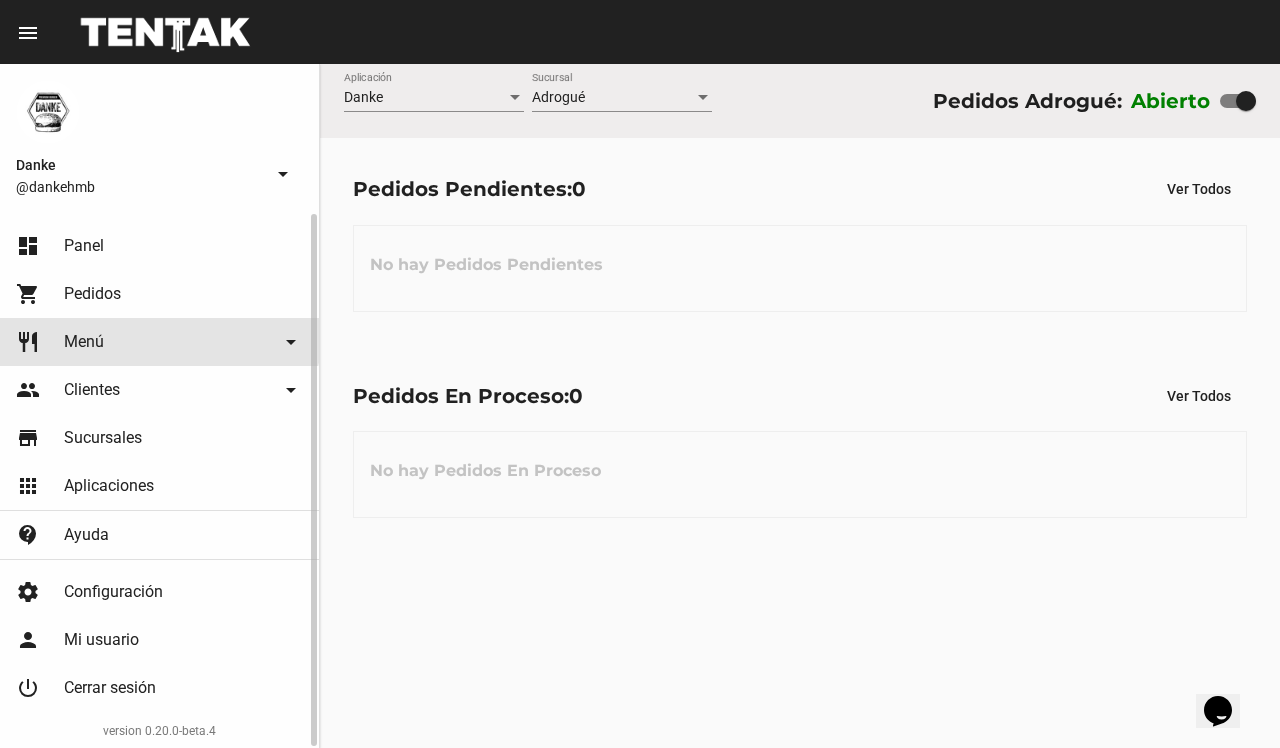click on "restaurant Menú arrow_drop_down" 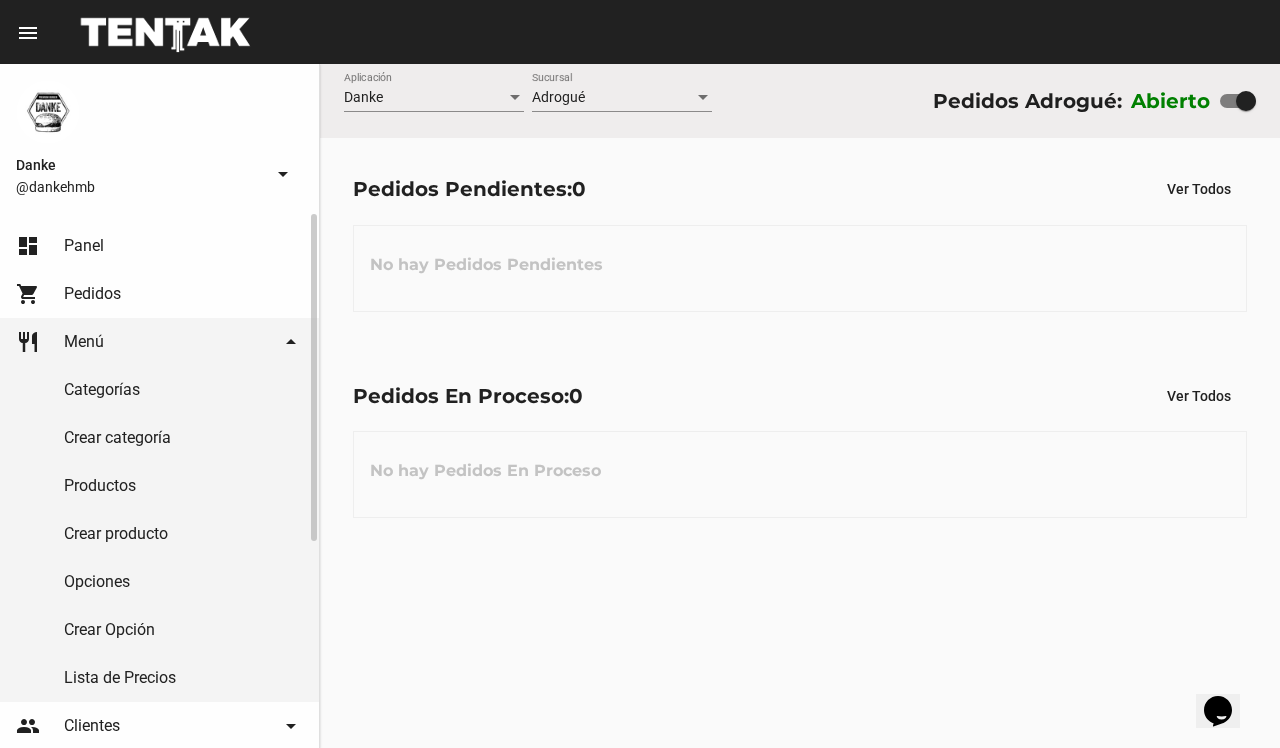 click on "Productos" 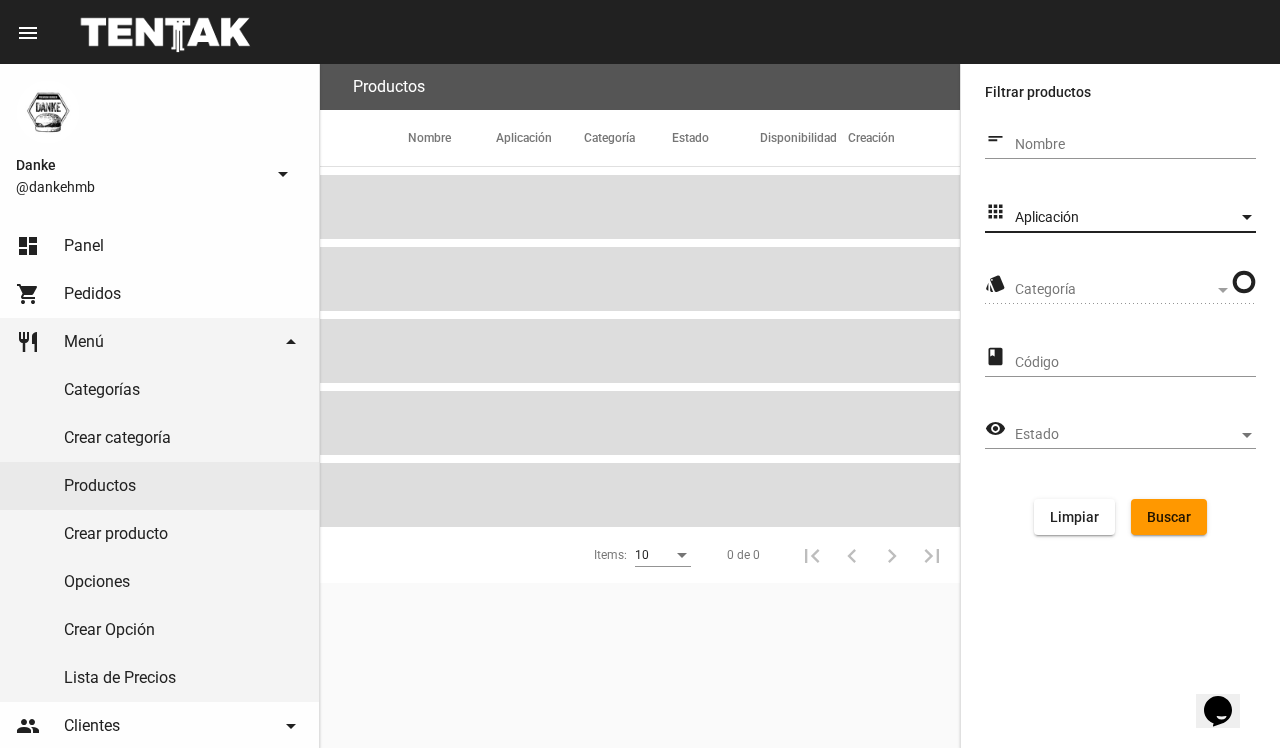 click on "Aplicación" at bounding box center [1126, 218] 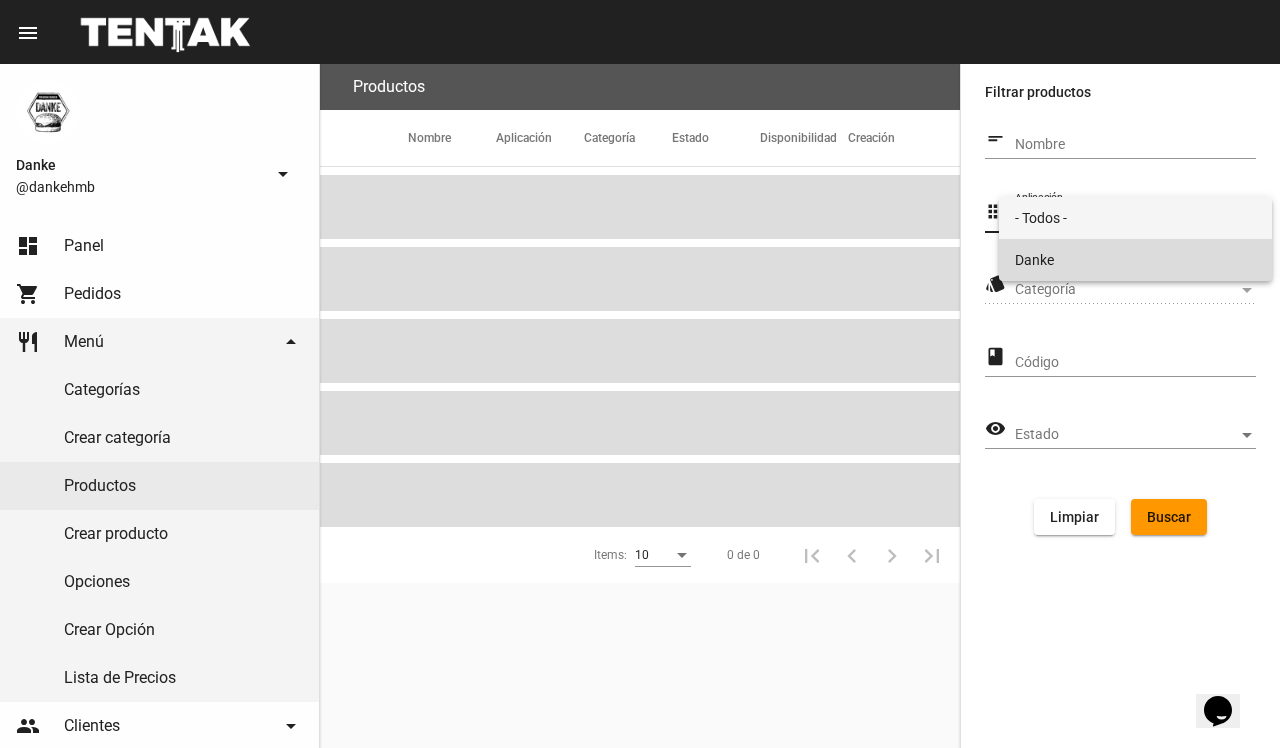 click on "Danke" at bounding box center (1135, 260) 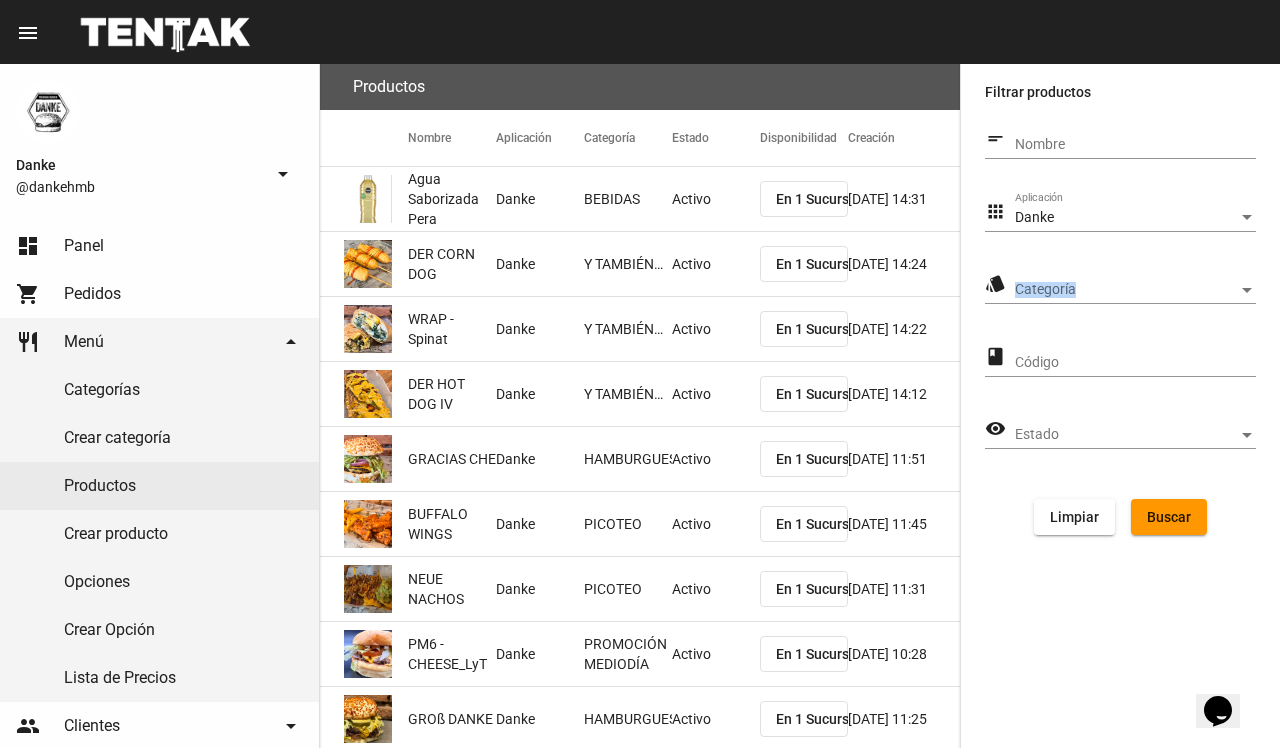 click on "Categoría Categoría" 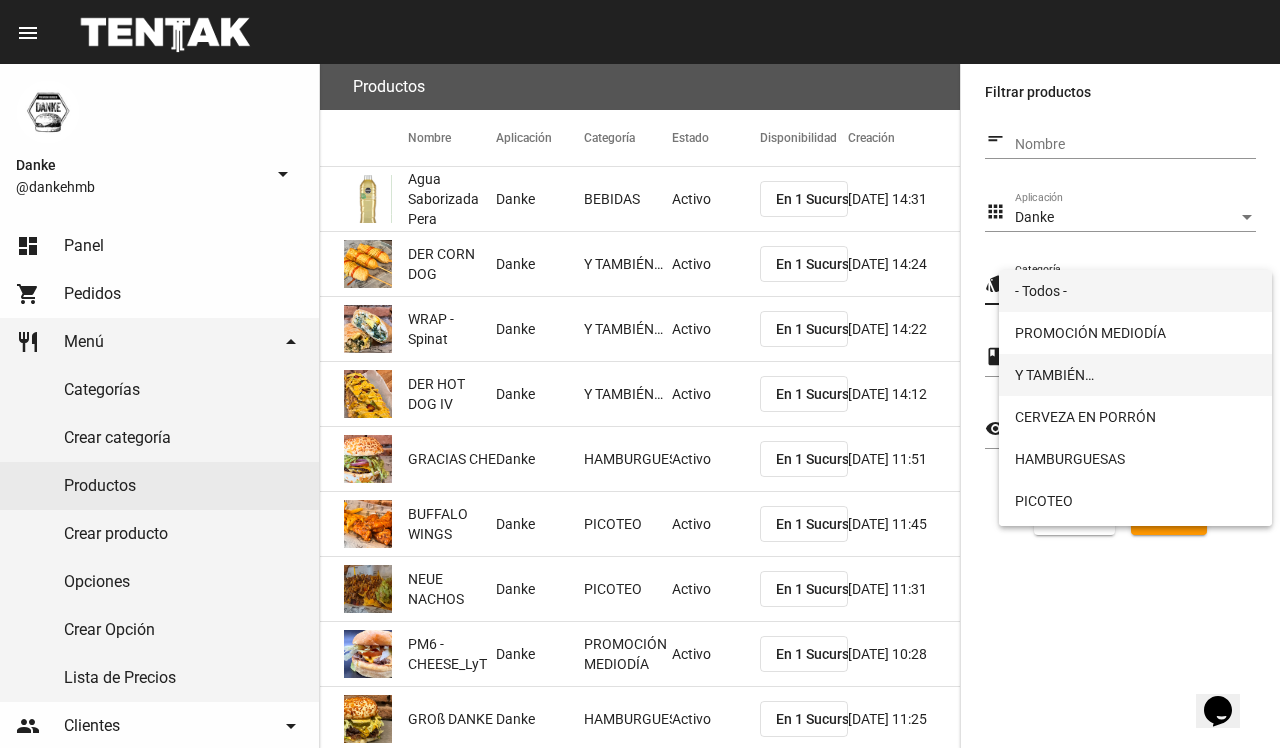 click on "Y TAMBIÉN…" at bounding box center (1135, 375) 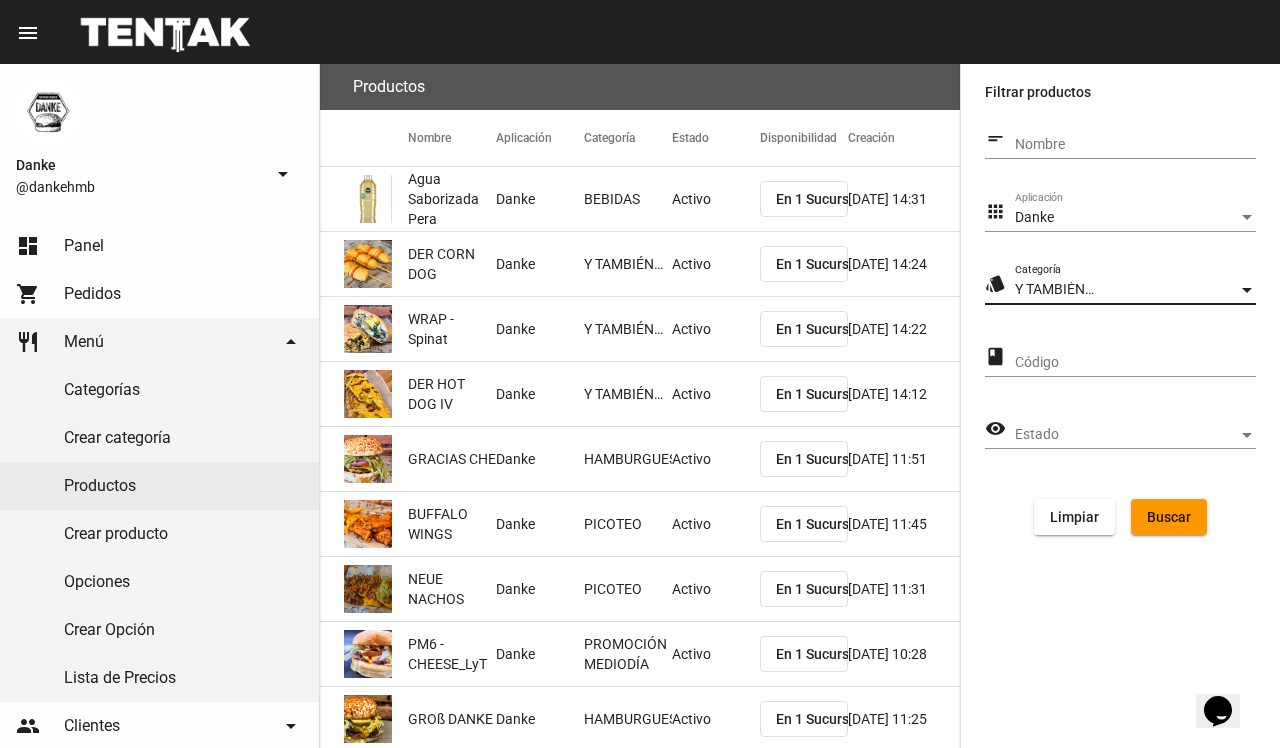 click on "Y TAMBIÉN… Categoría" 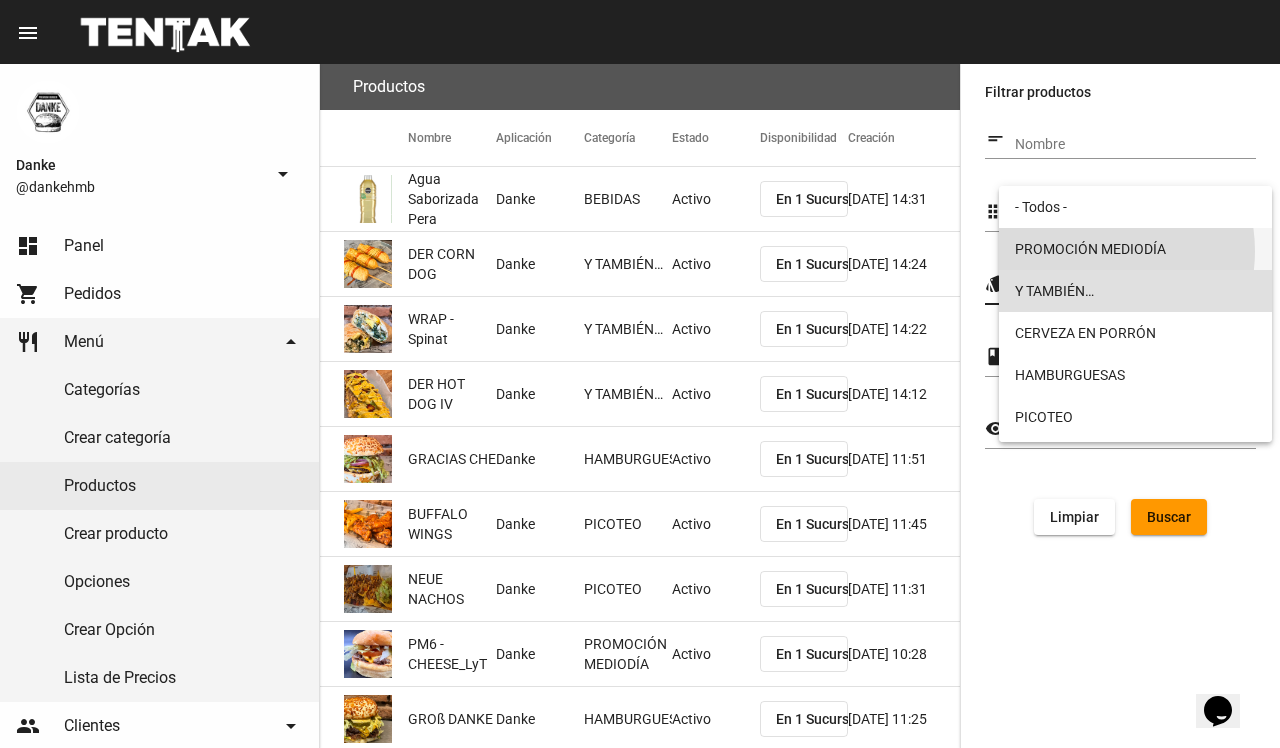 click on "PROMOCIÓN MEDIODÍA" at bounding box center (1135, 249) 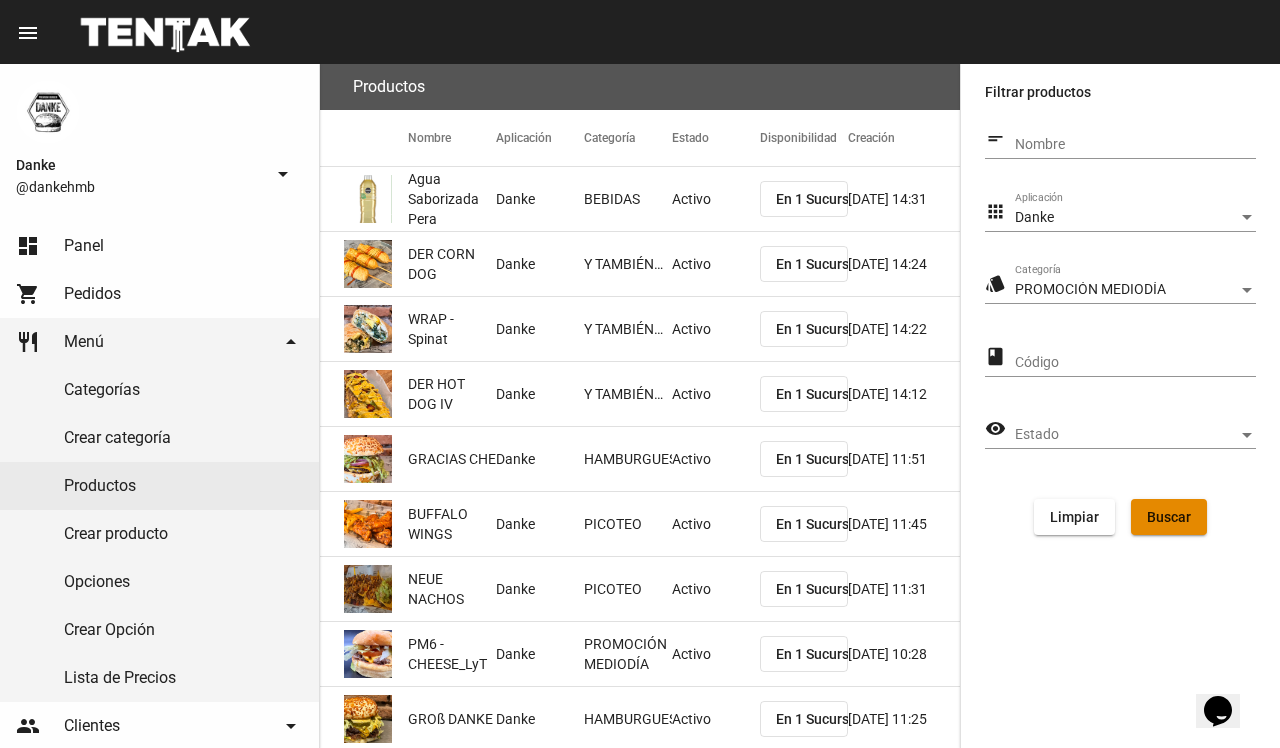 click on "Buscar" 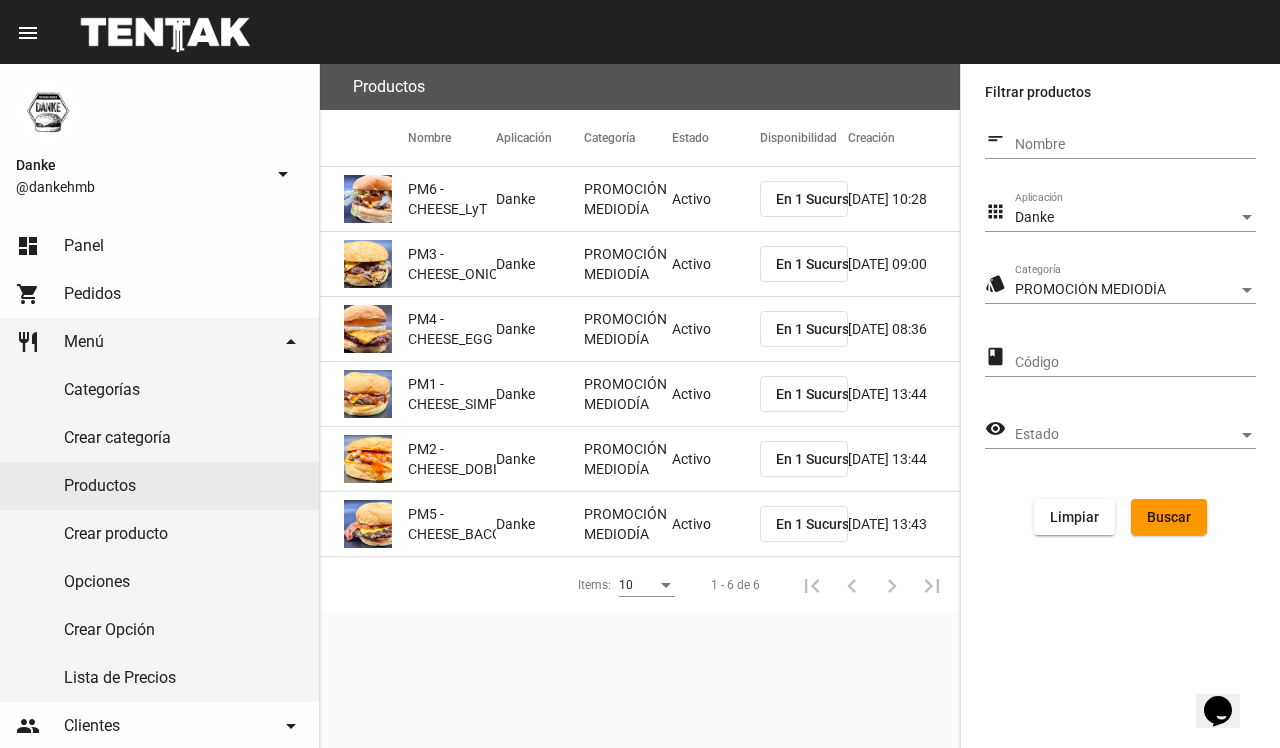 click on "Activo" 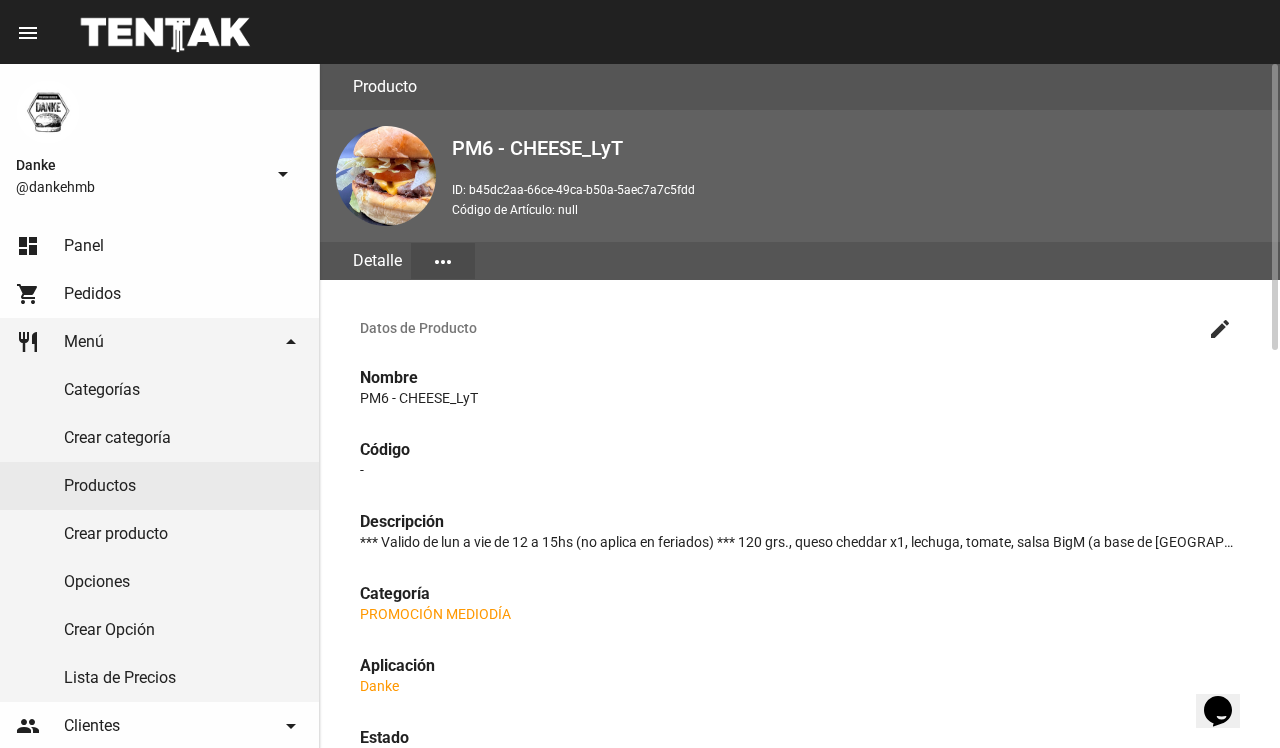 click on "create" 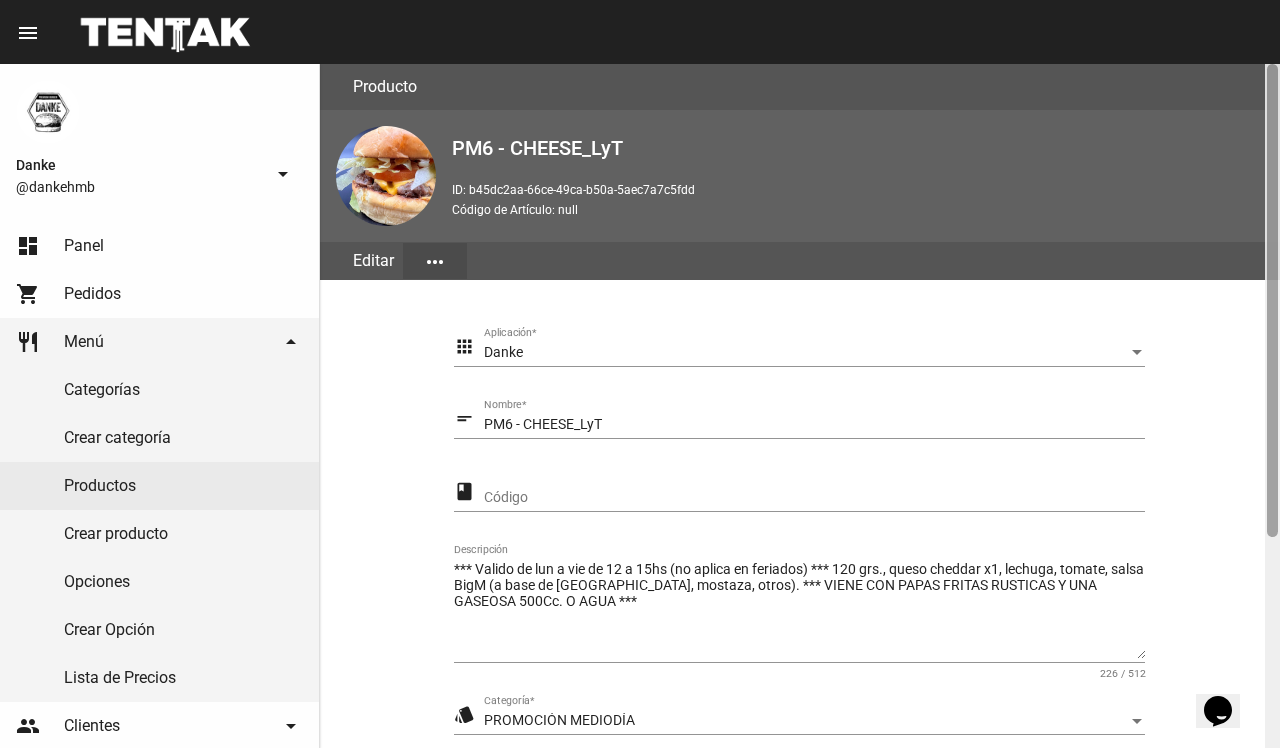 scroll, scrollTop: 305, scrollLeft: 0, axis: vertical 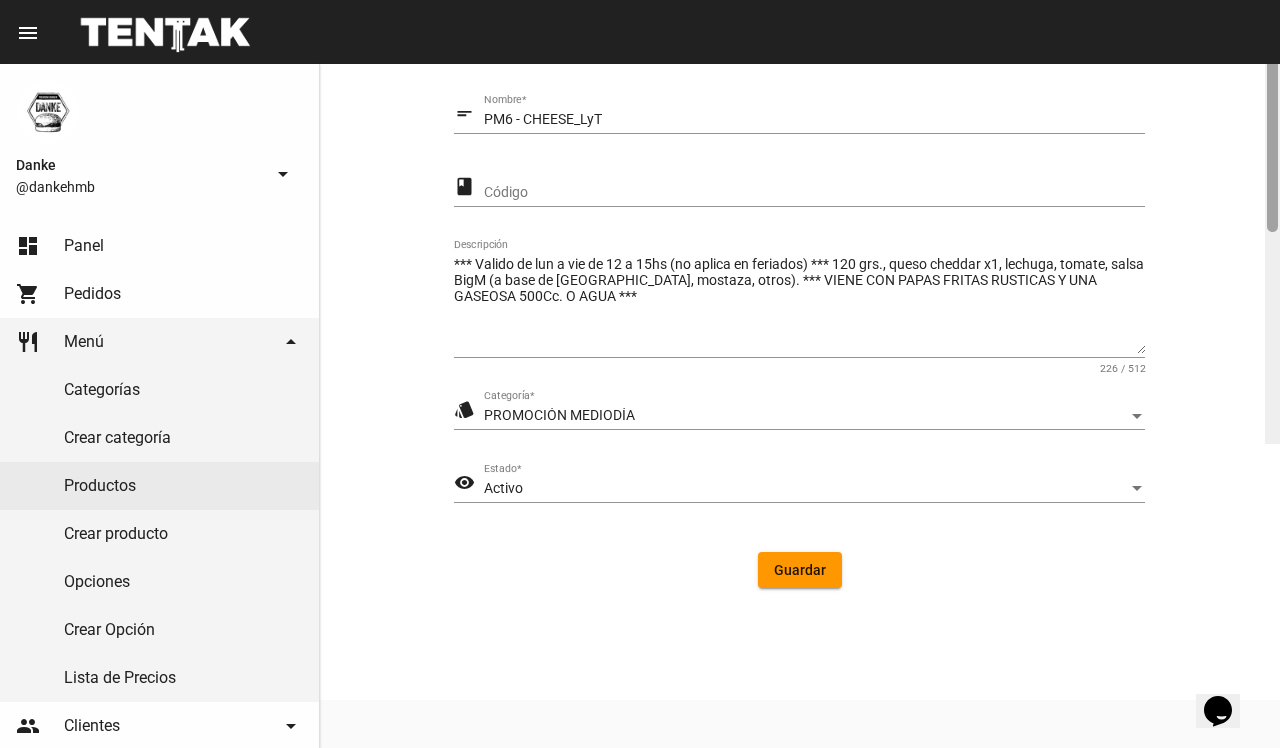 drag, startPoint x: 1278, startPoint y: 420, endPoint x: 1268, endPoint y: 427, distance: 12.206555 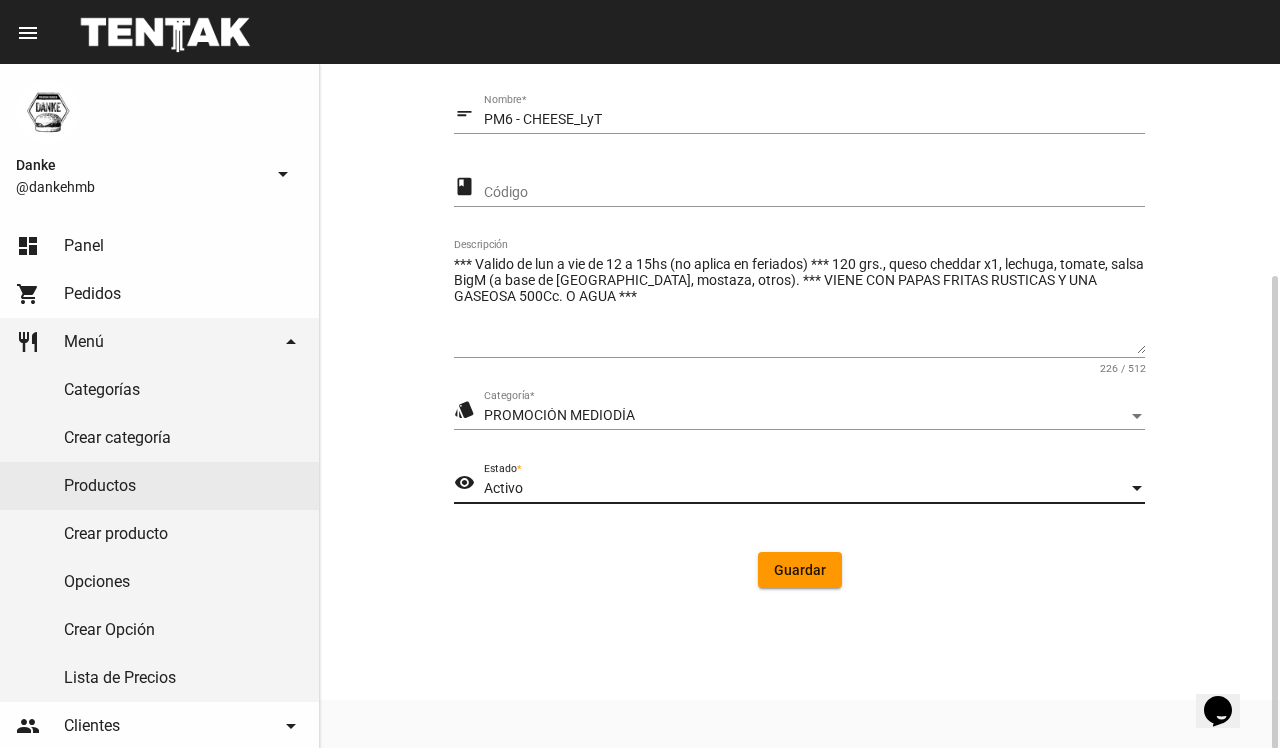 click on "Activo" at bounding box center (805, 489) 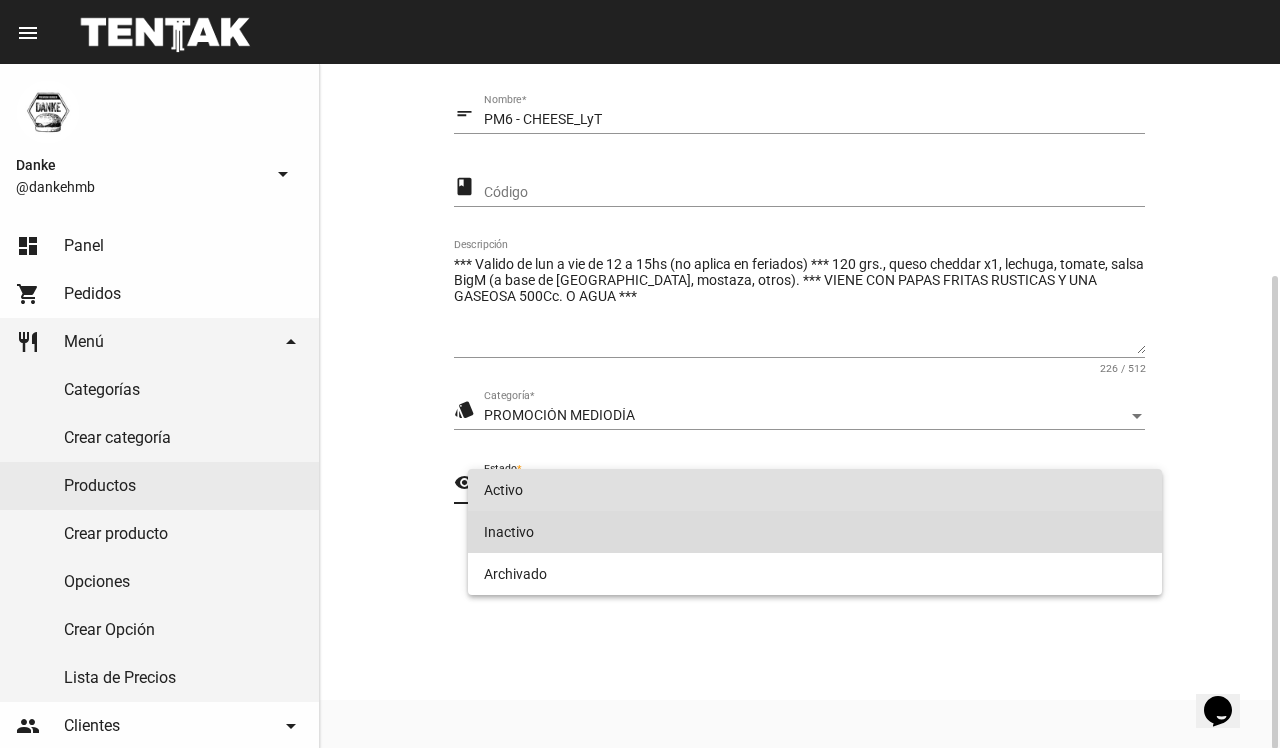 drag, startPoint x: 1032, startPoint y: 525, endPoint x: 1008, endPoint y: 531, distance: 24.738634 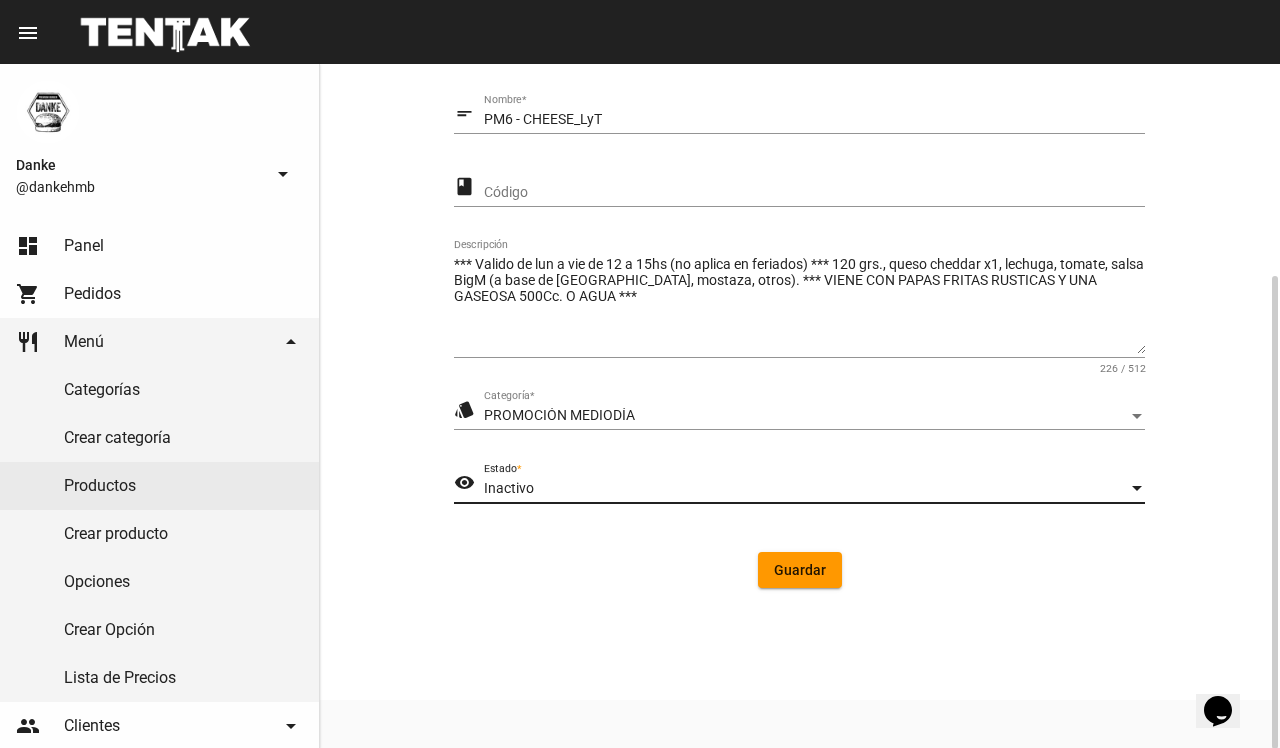 click on "Guardar" 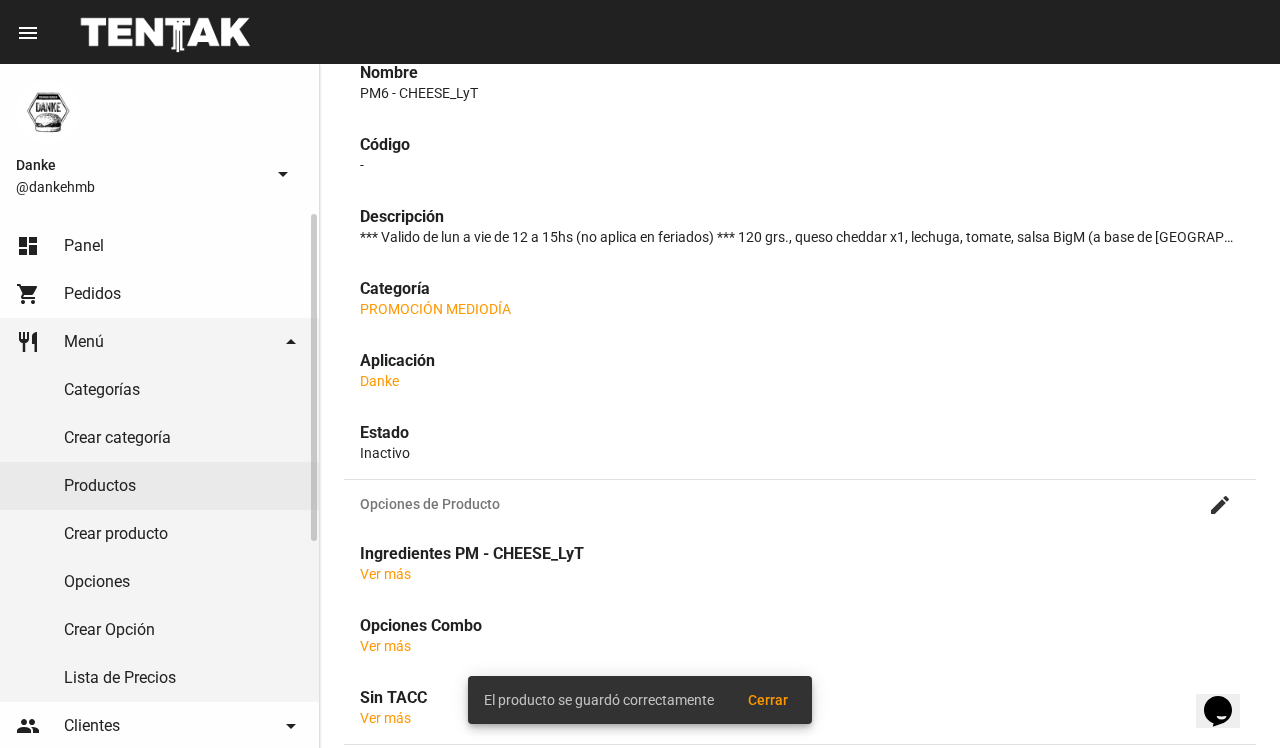 scroll, scrollTop: 0, scrollLeft: 0, axis: both 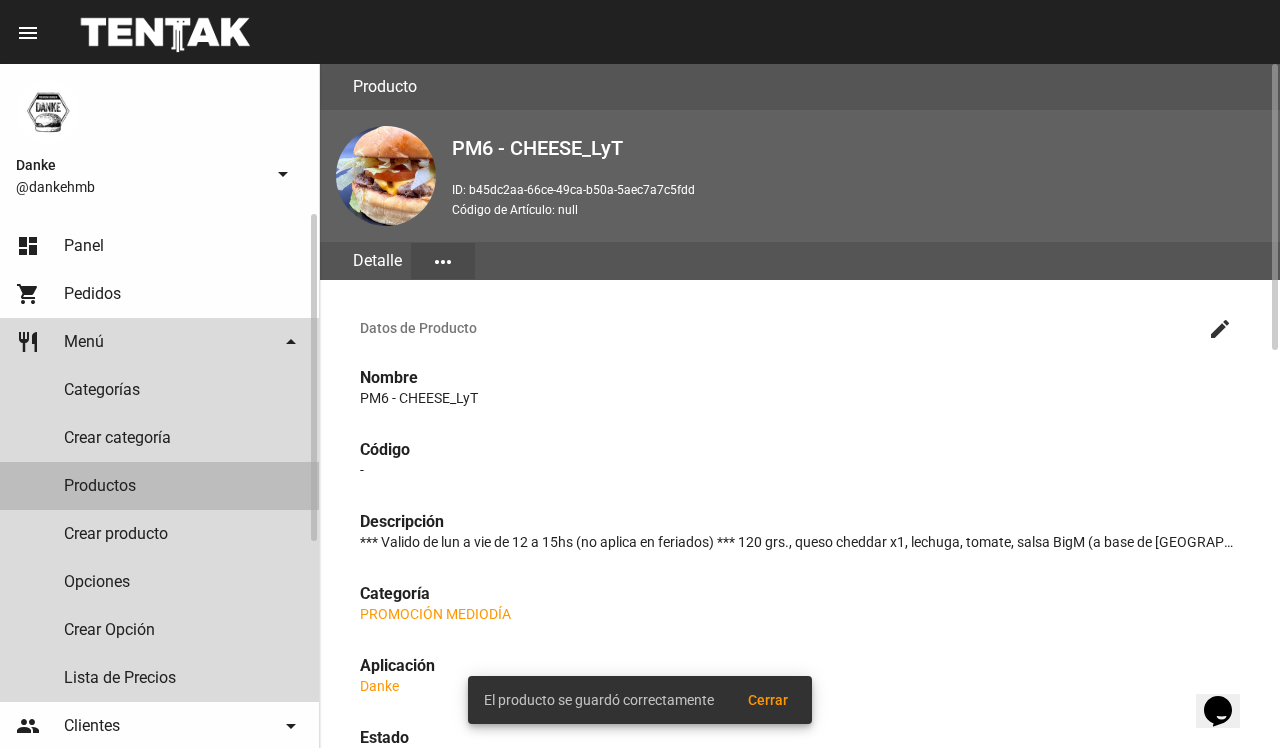click on "Productos" 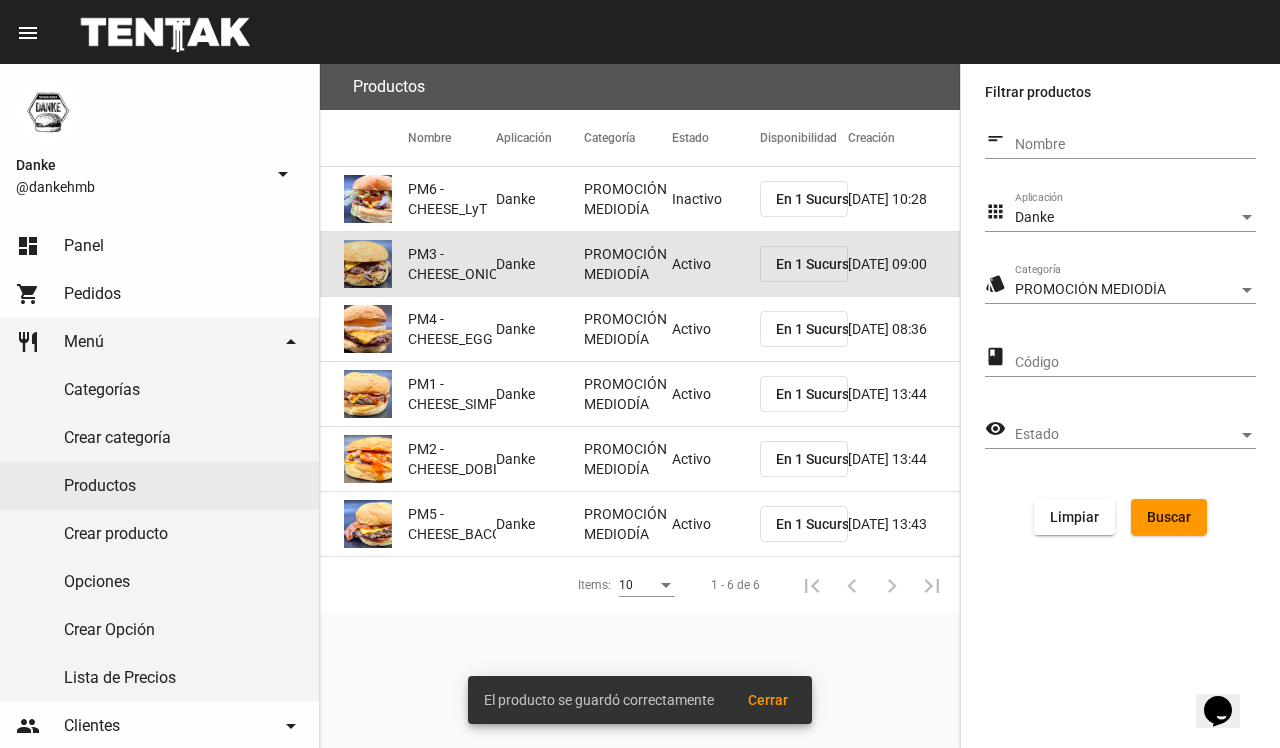 click on "Activo" 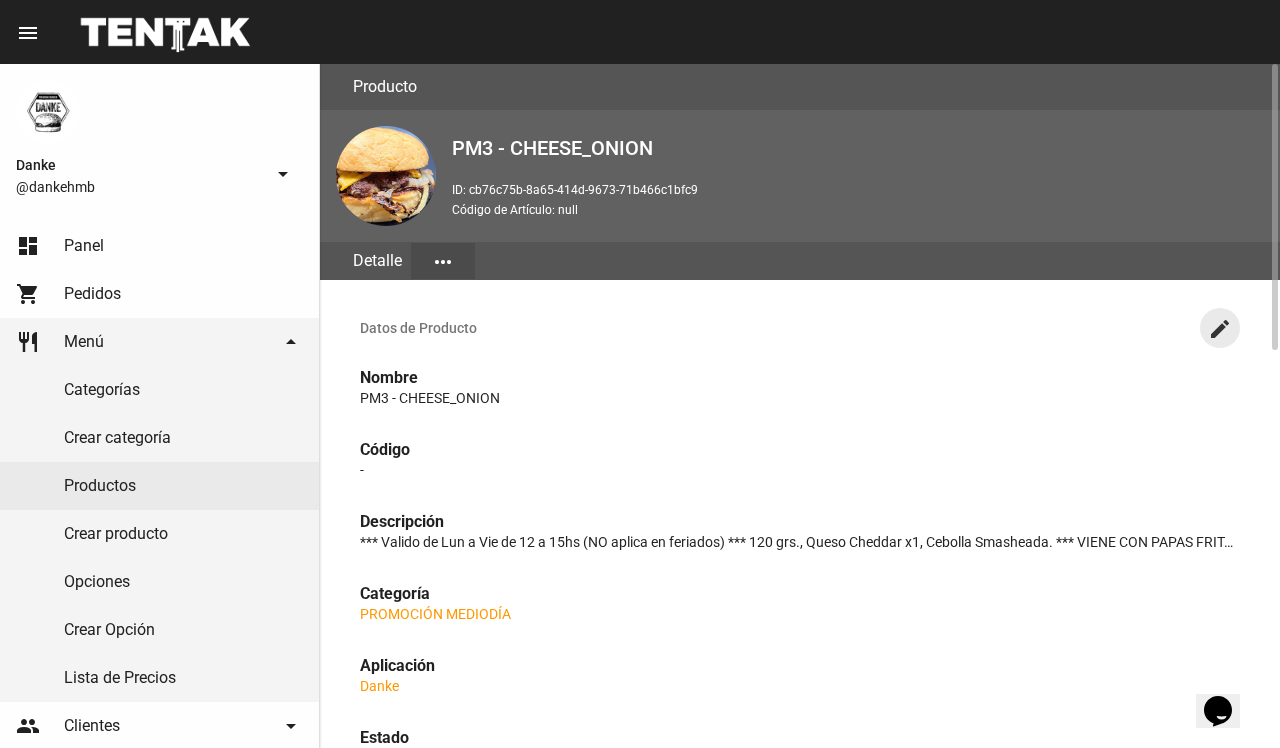 click on "create" 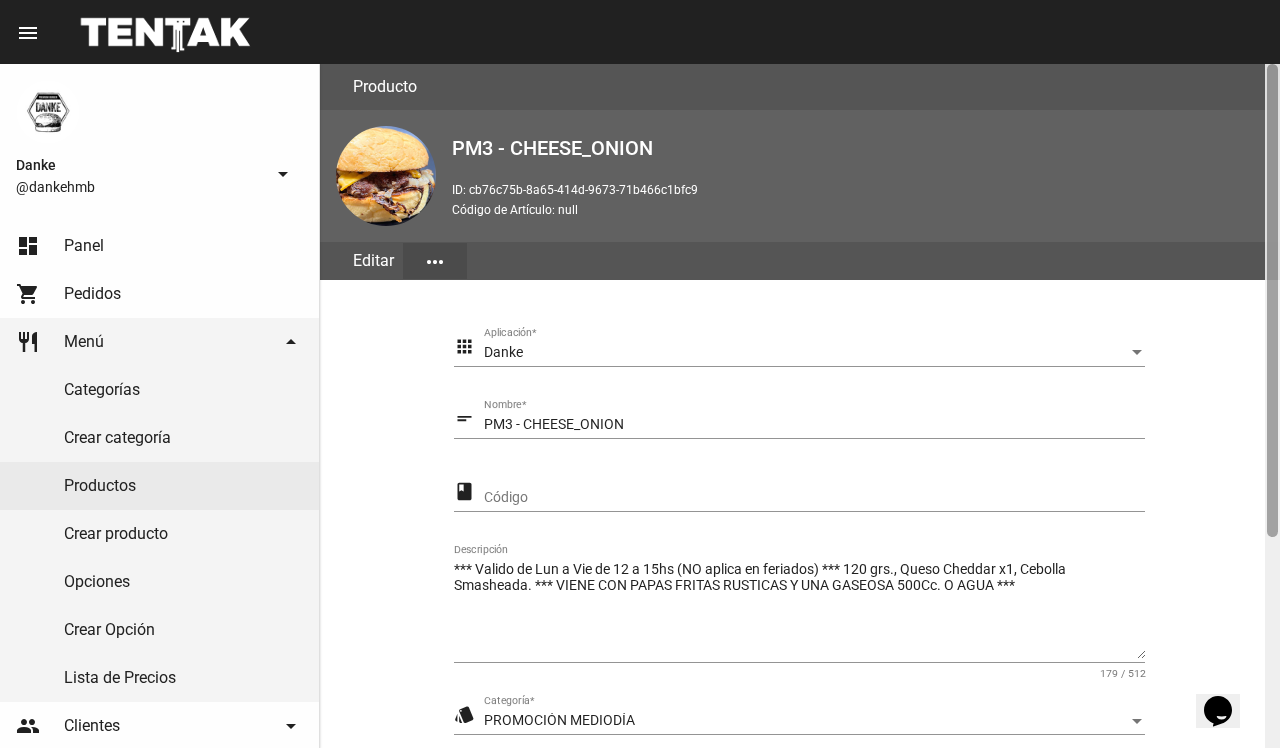 scroll, scrollTop: 305, scrollLeft: 0, axis: vertical 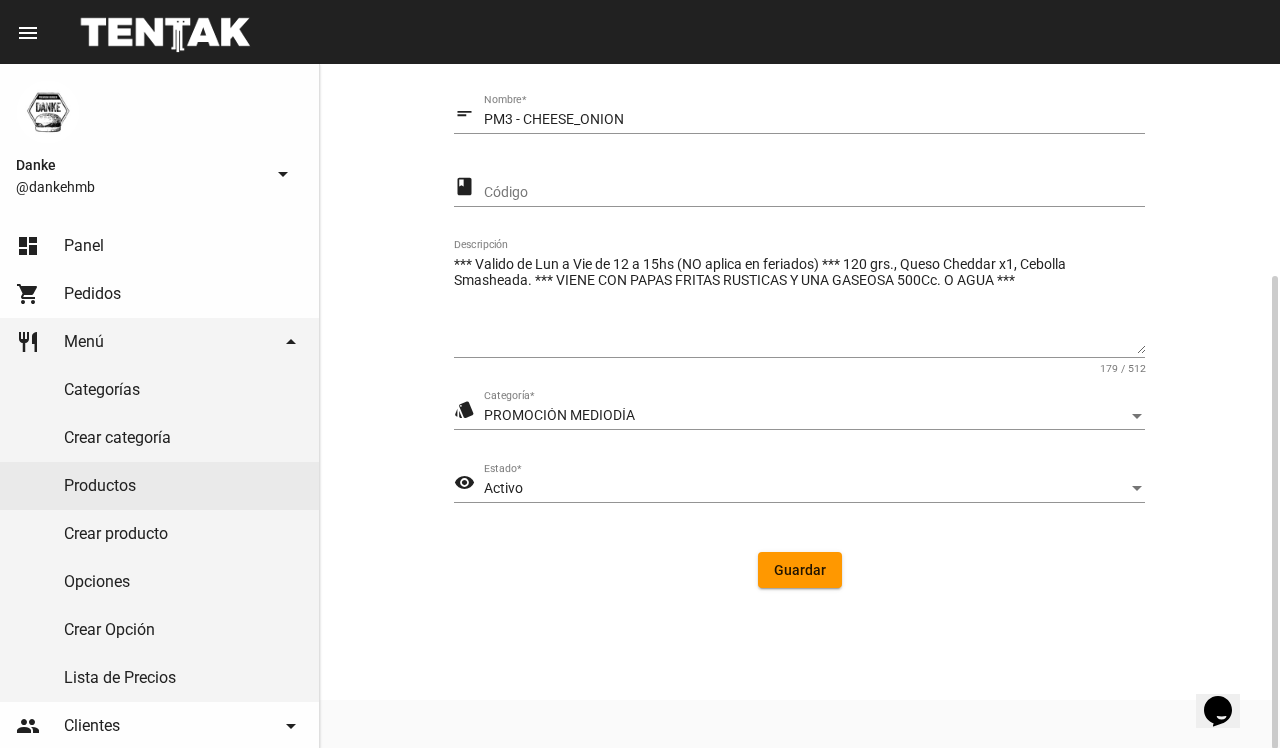 drag, startPoint x: 1278, startPoint y: 376, endPoint x: 1128, endPoint y: 472, distance: 178.08986 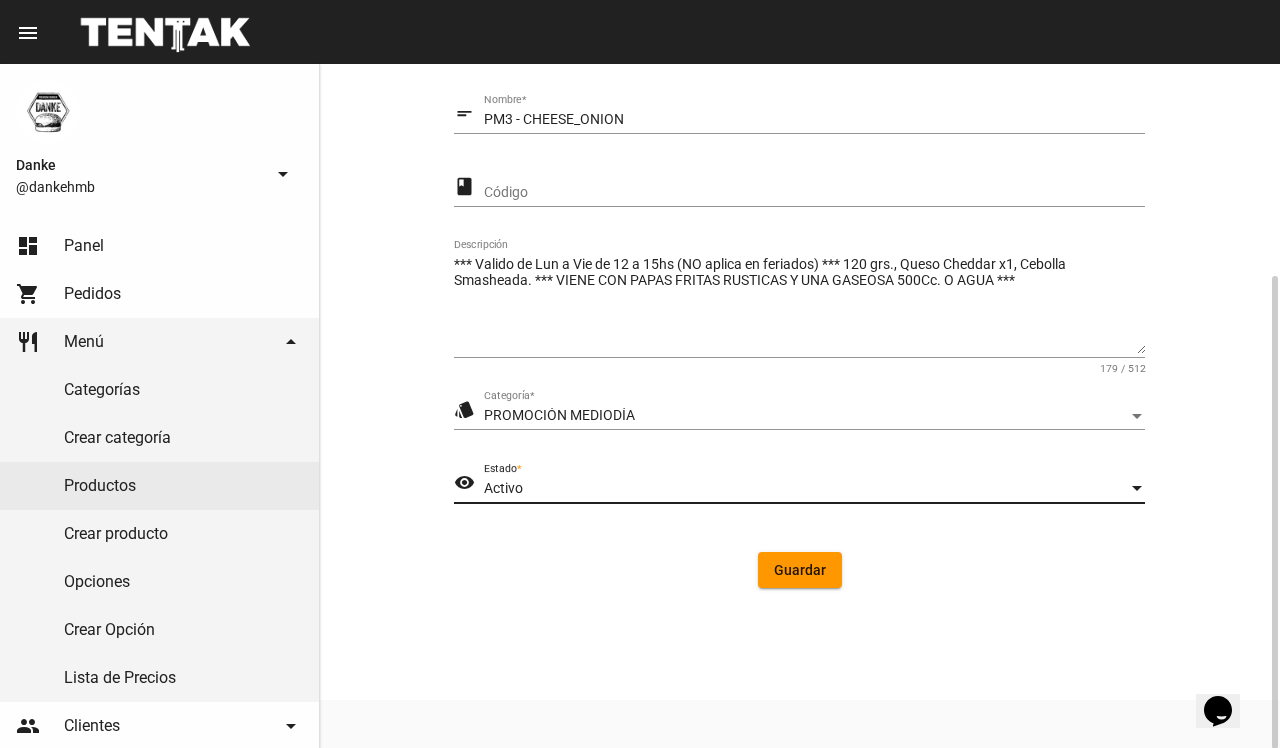 click on "Activo" at bounding box center [805, 489] 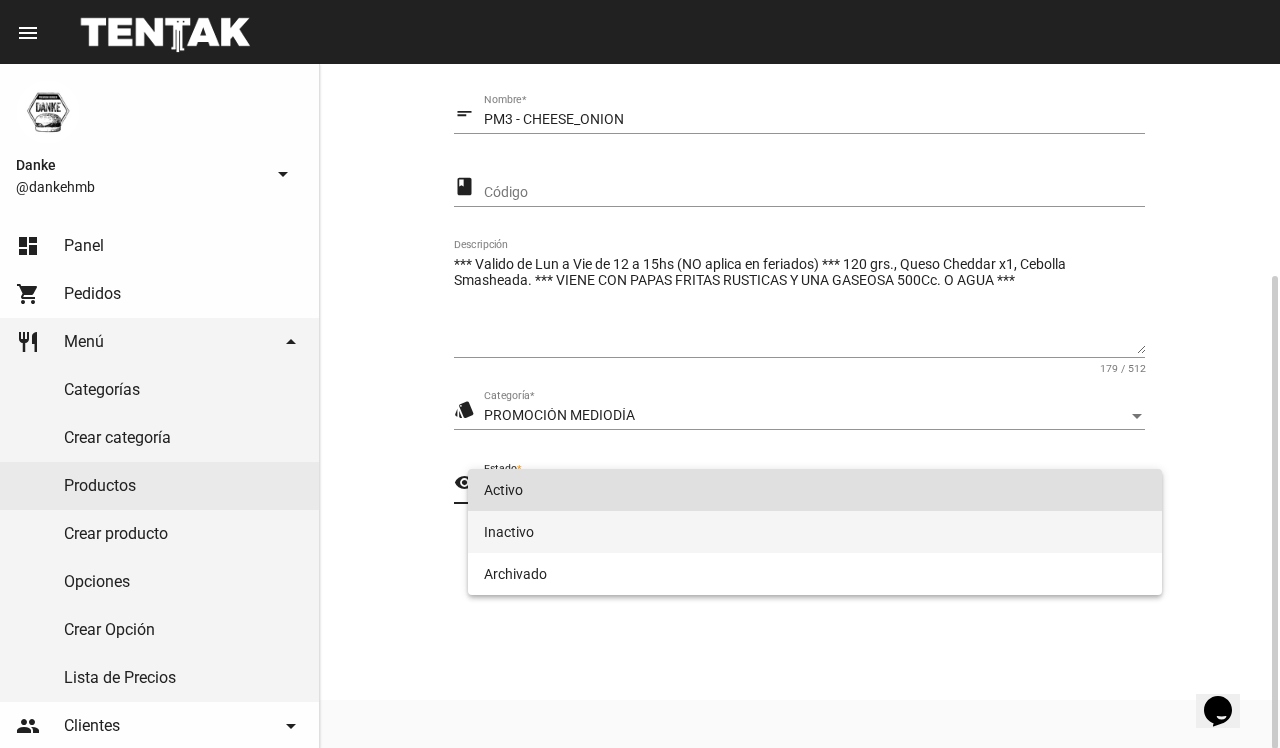 click on "Inactivo" at bounding box center [814, 532] 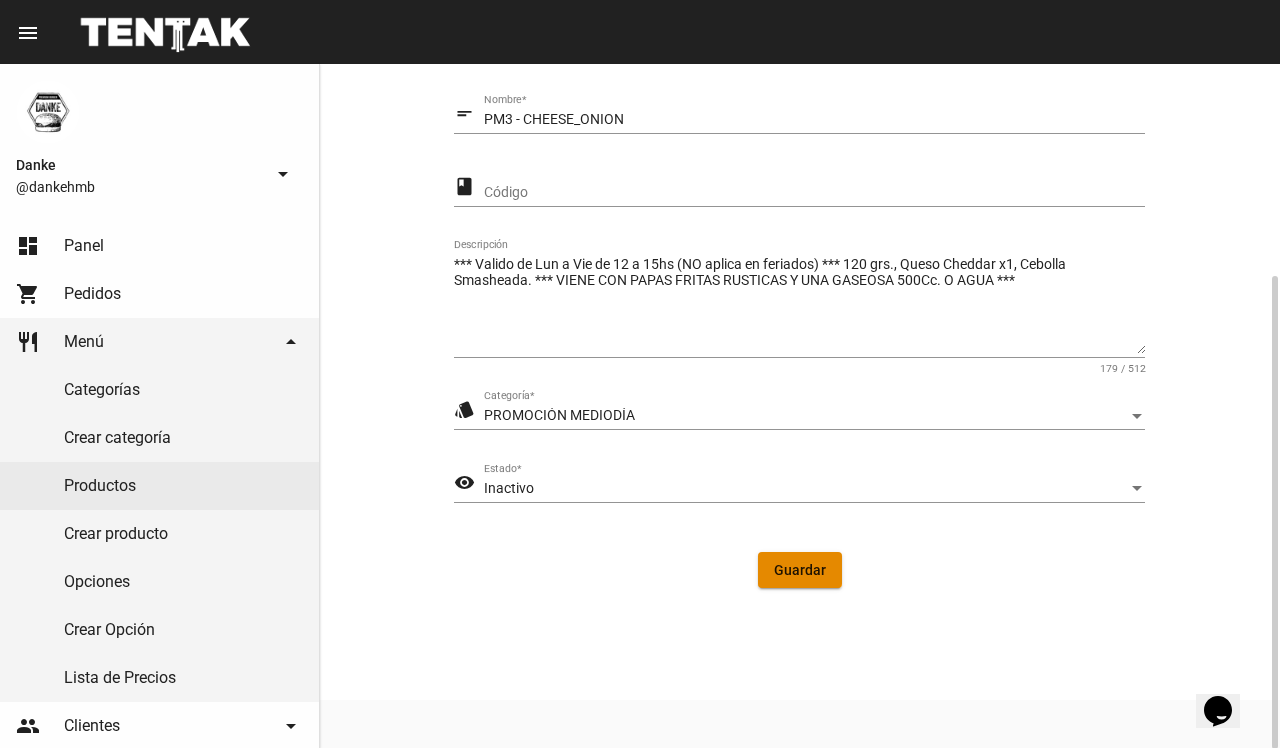 click on "Guardar" 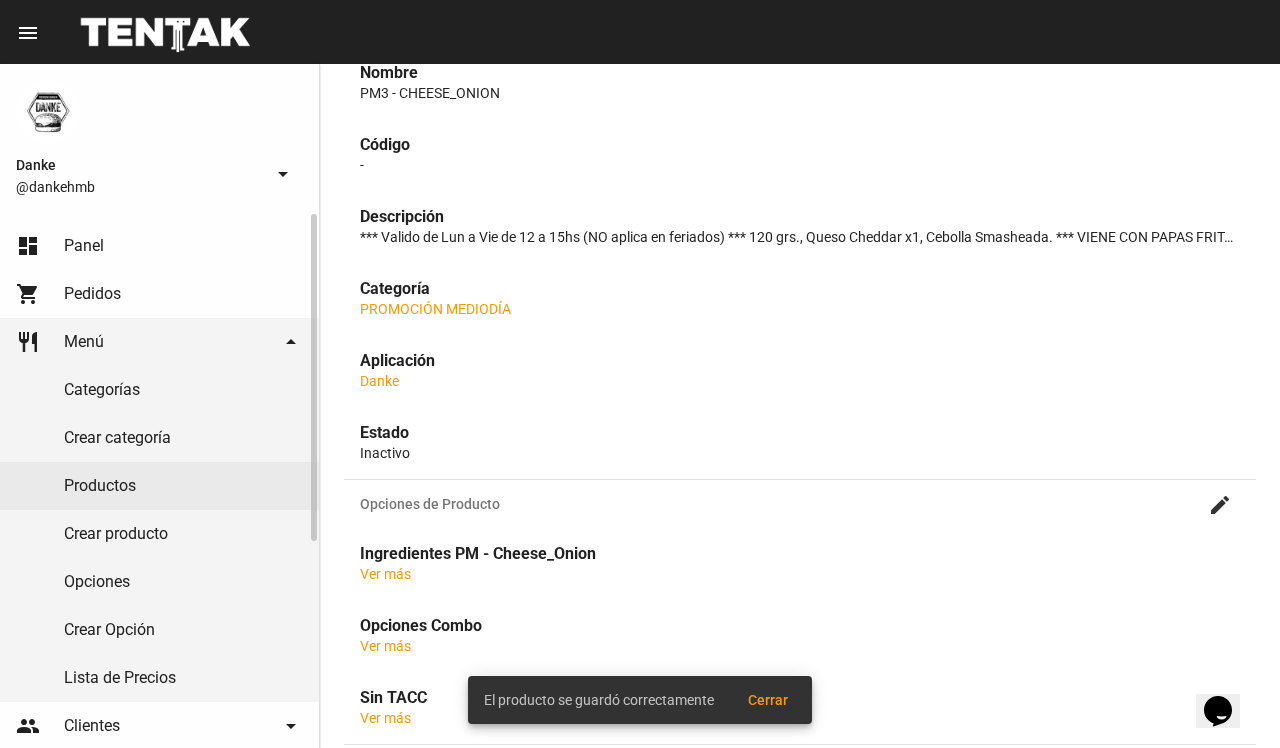 scroll, scrollTop: 0, scrollLeft: 0, axis: both 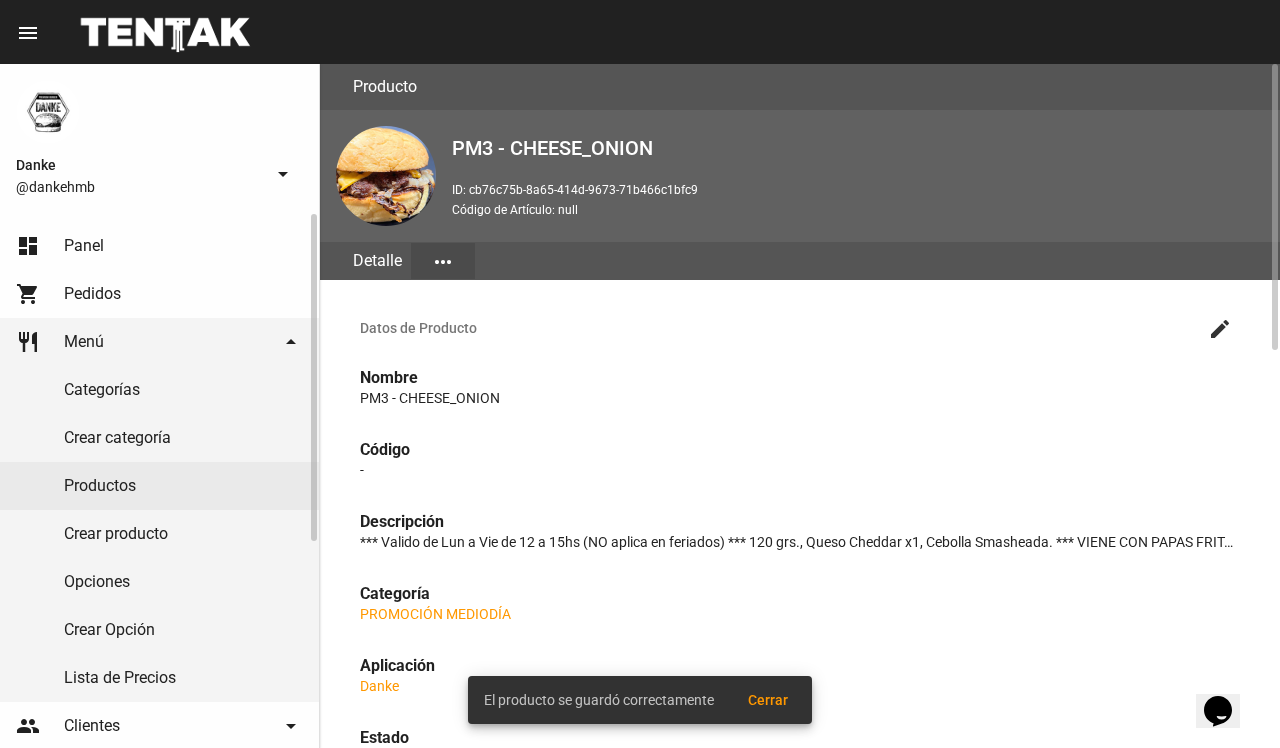 click on "Productos" 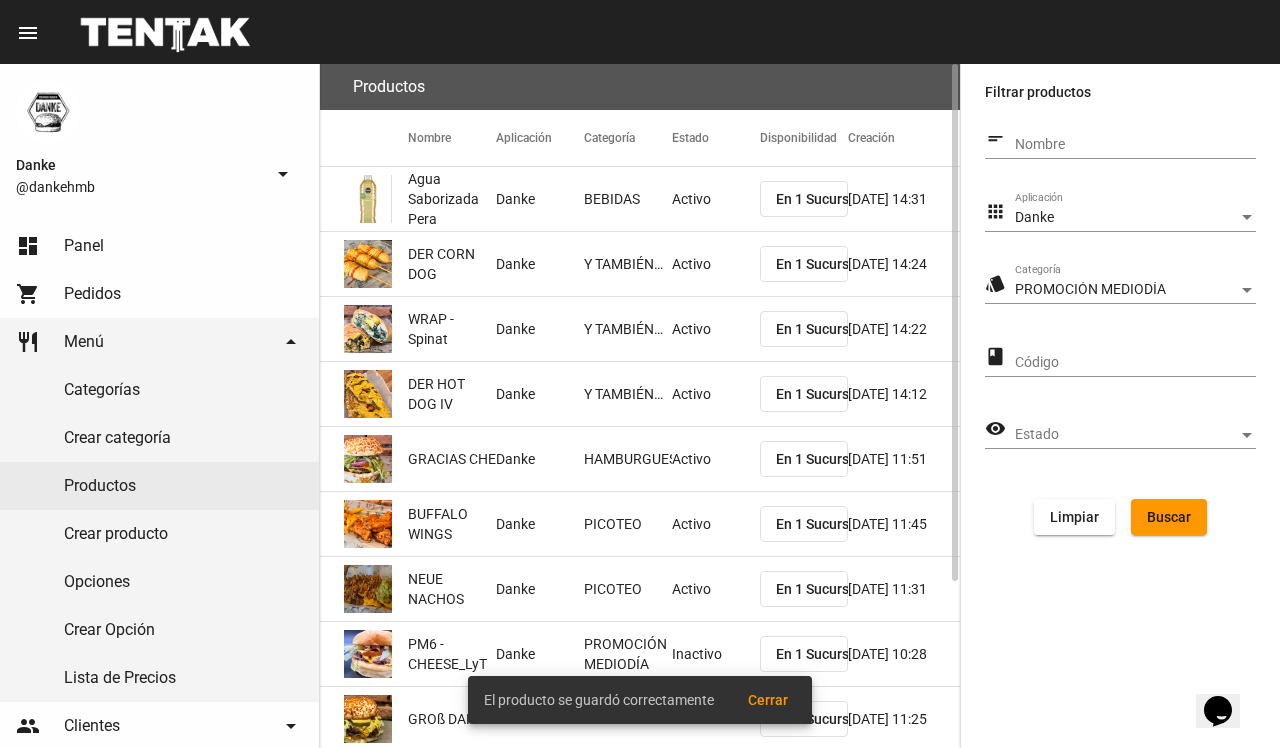click on "Buscar" 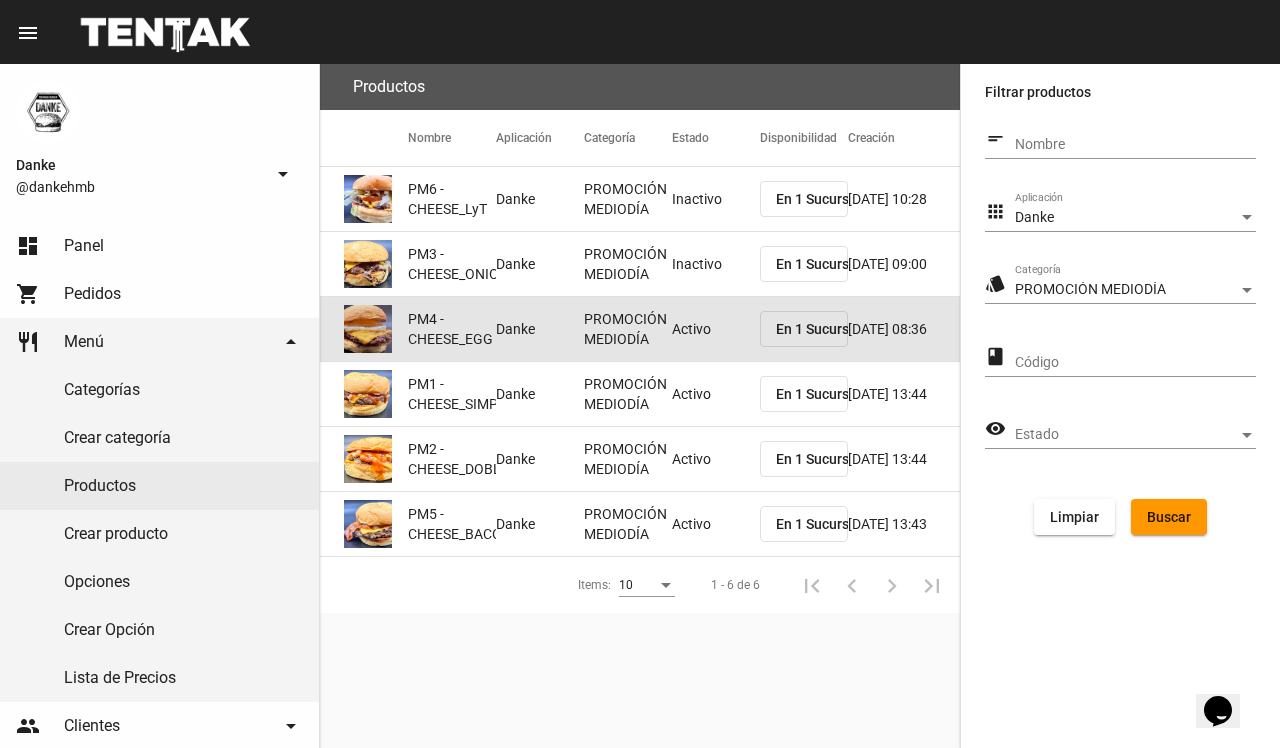 click on "Activo" 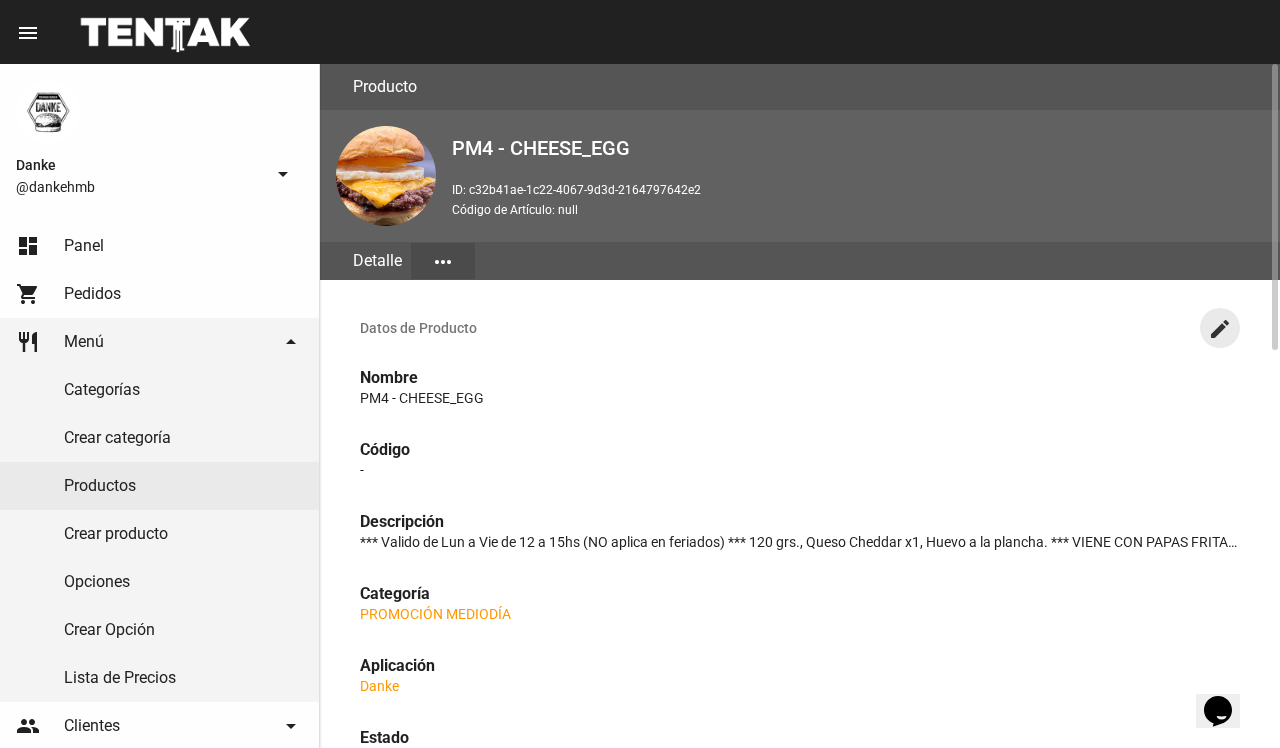 click on "create" 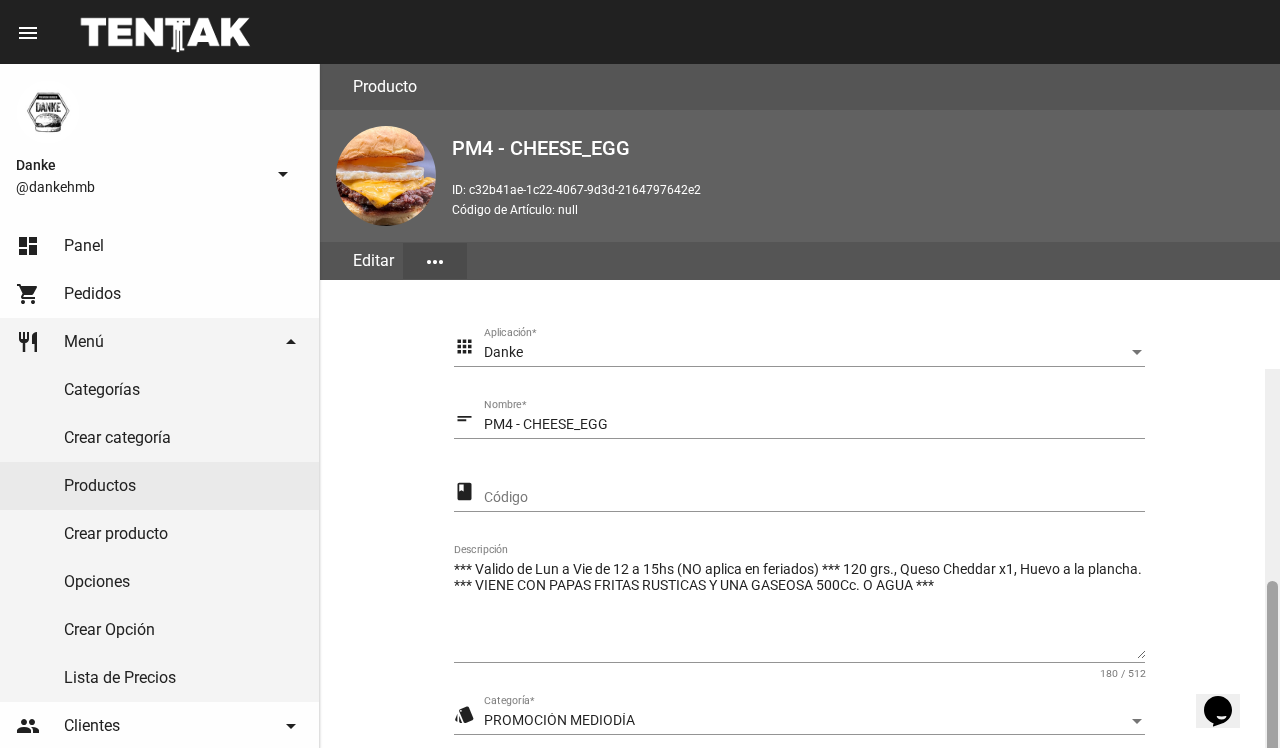 scroll, scrollTop: 305, scrollLeft: 0, axis: vertical 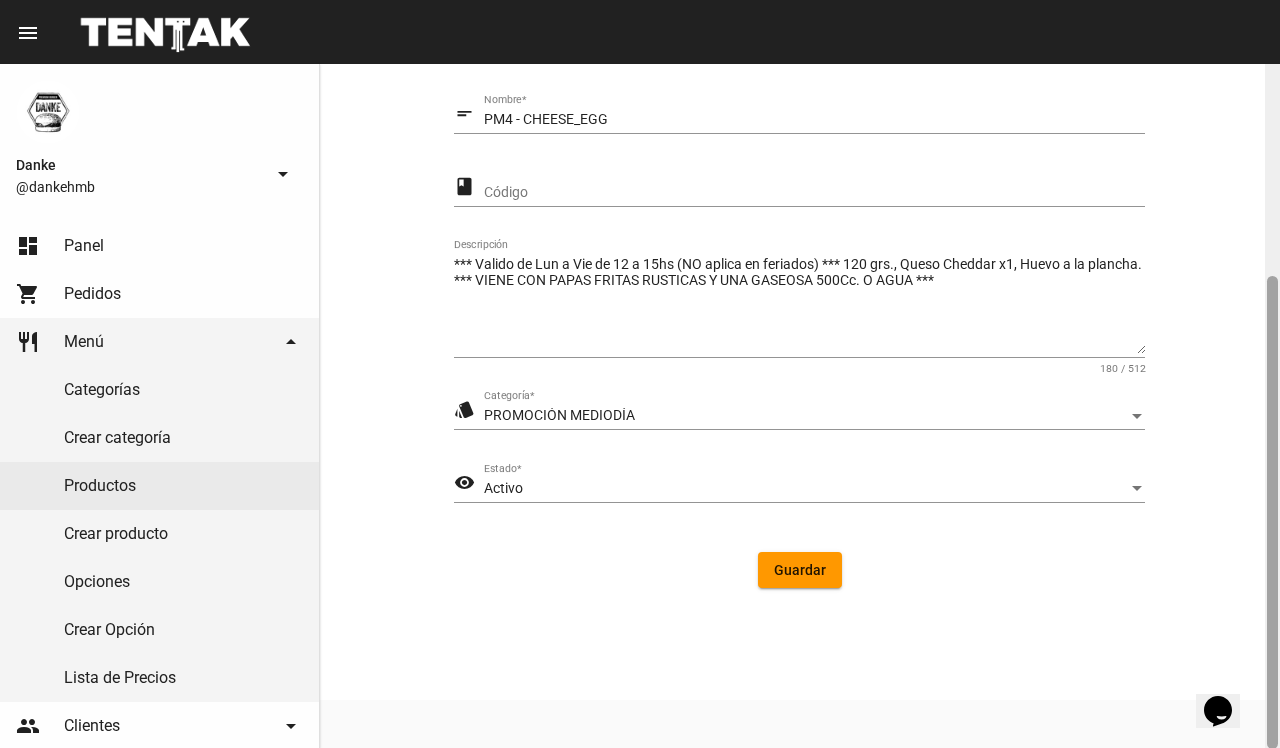 click 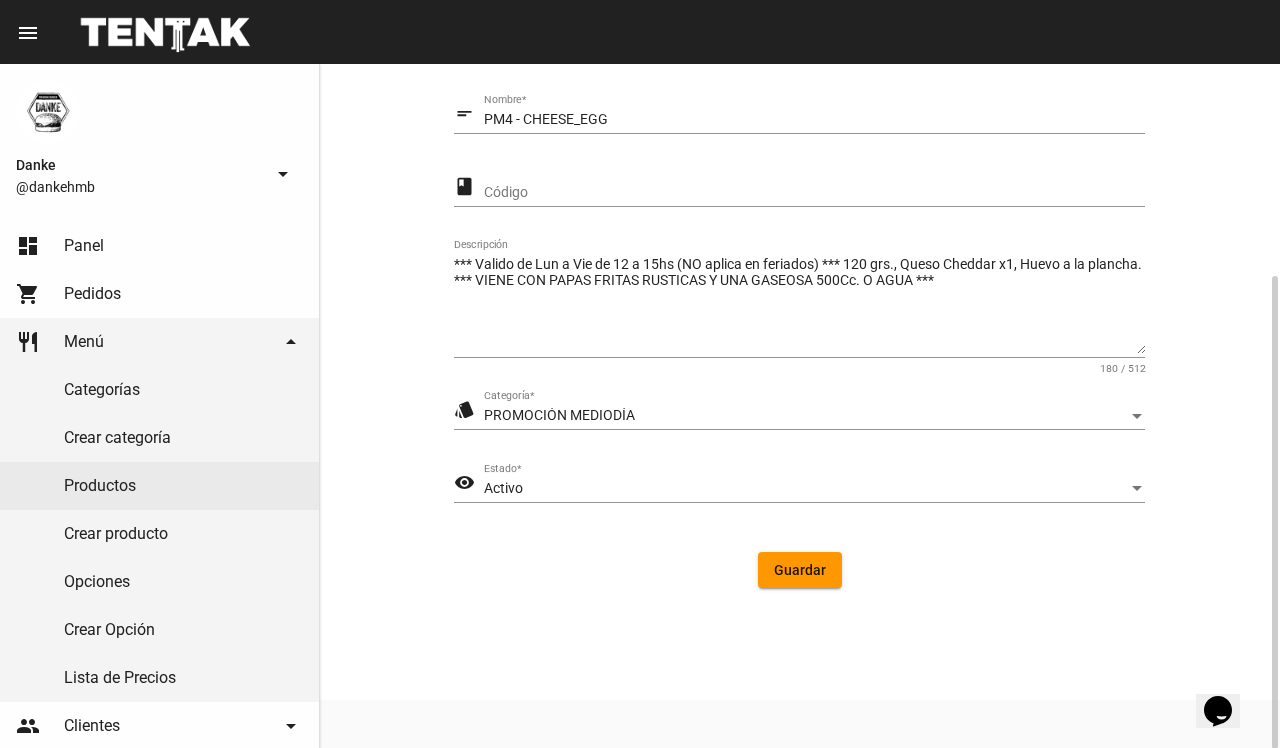 click on "visibility Activo Estado  *" 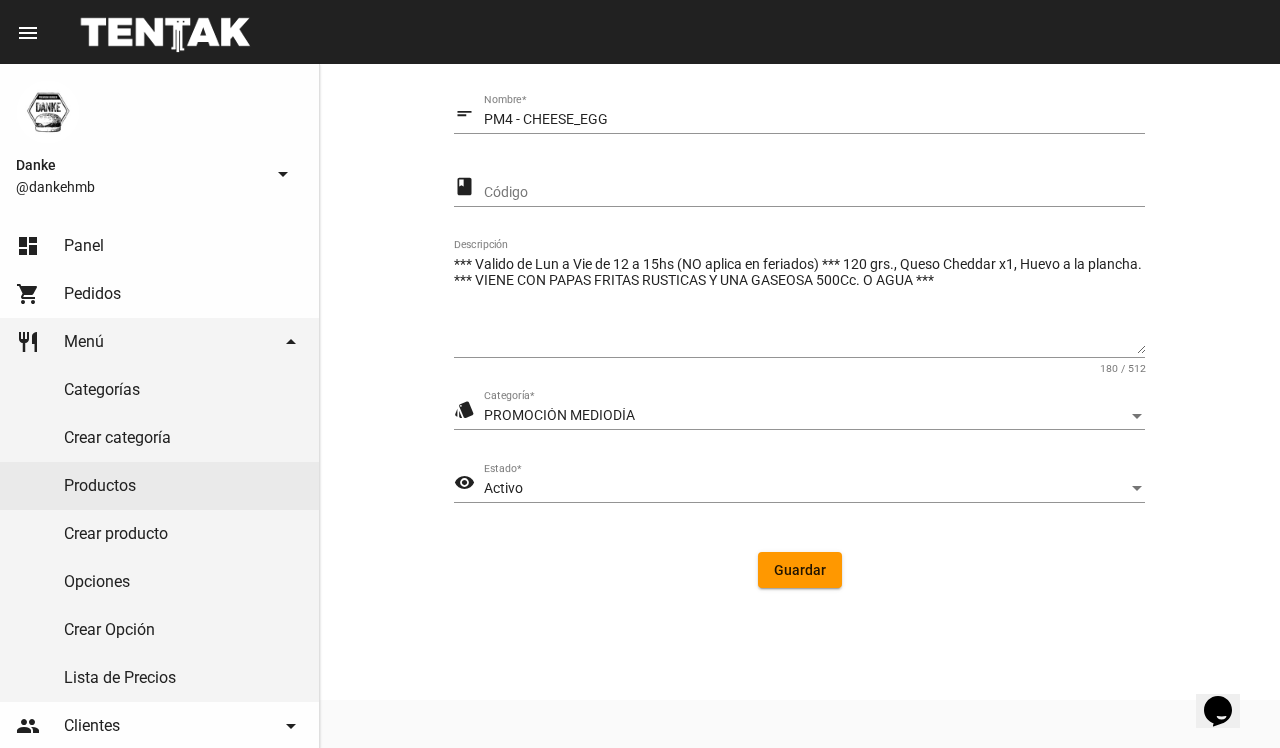 click on "Activo" at bounding box center (805, 489) 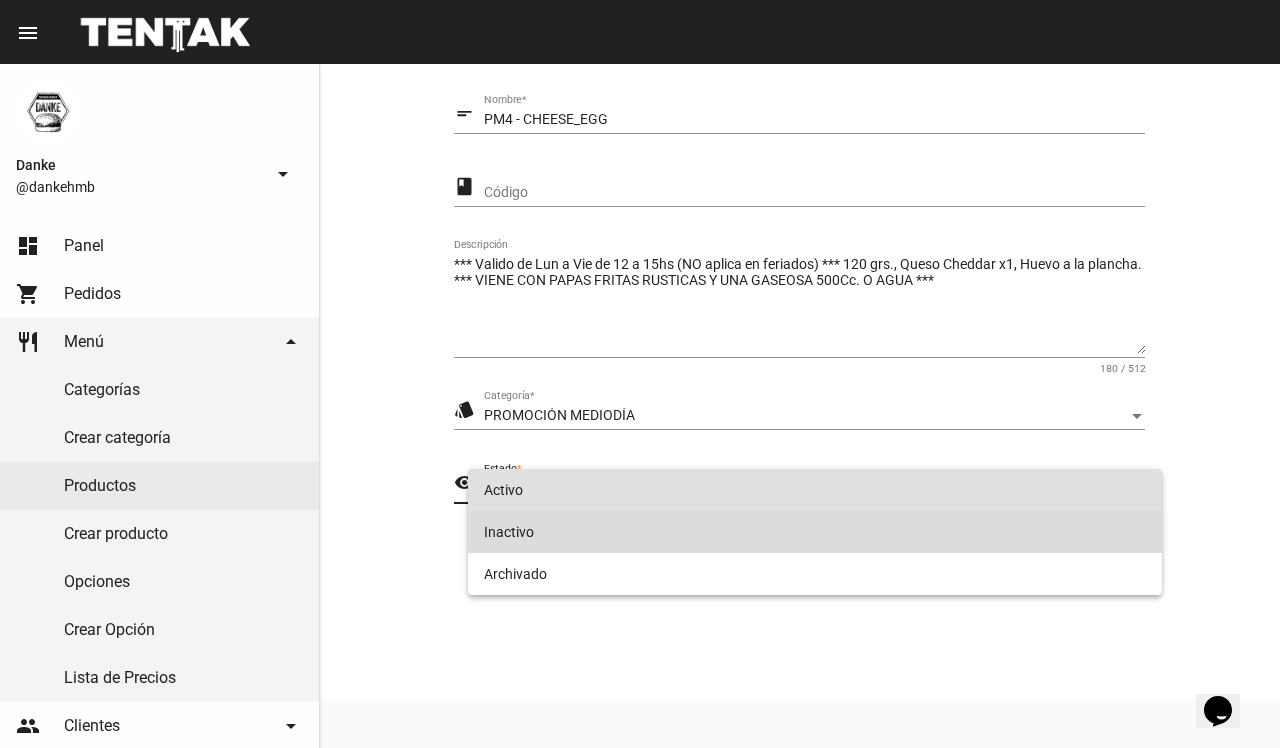 click on "Inactivo" at bounding box center (814, 532) 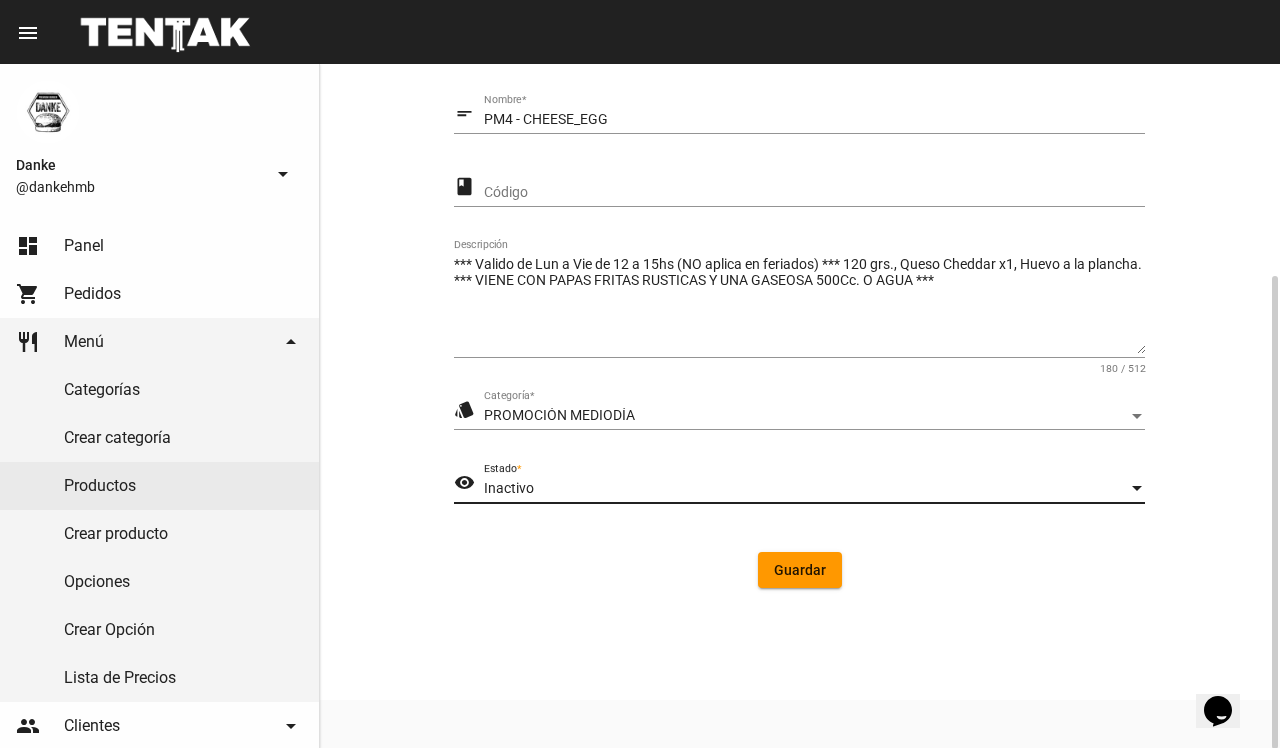click on "Guardar" 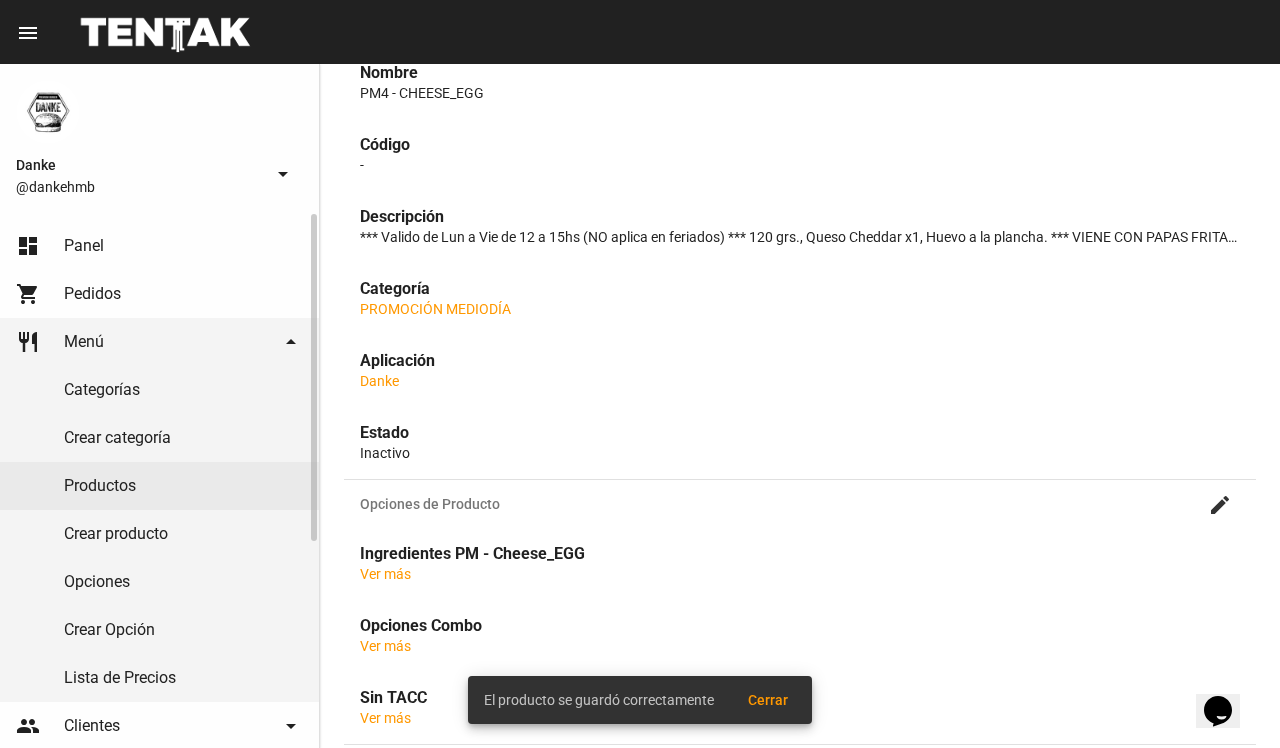 scroll, scrollTop: 0, scrollLeft: 0, axis: both 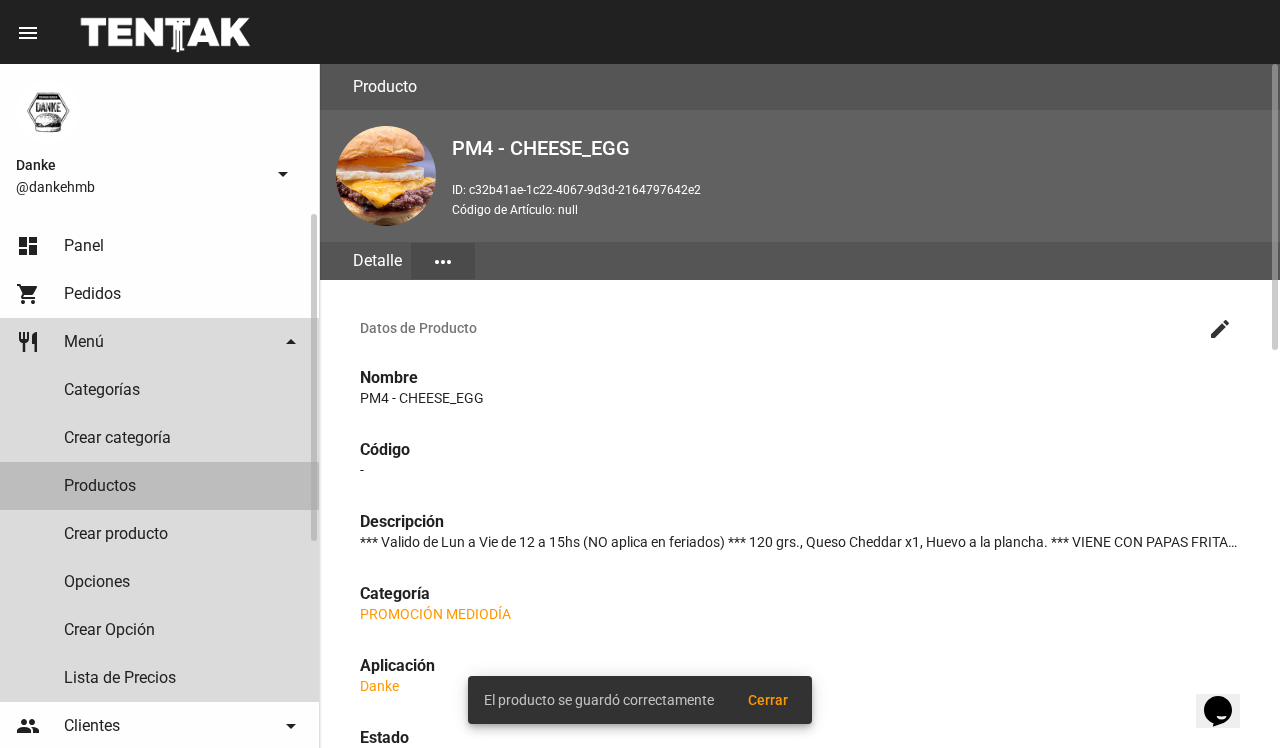 click on "Productos" 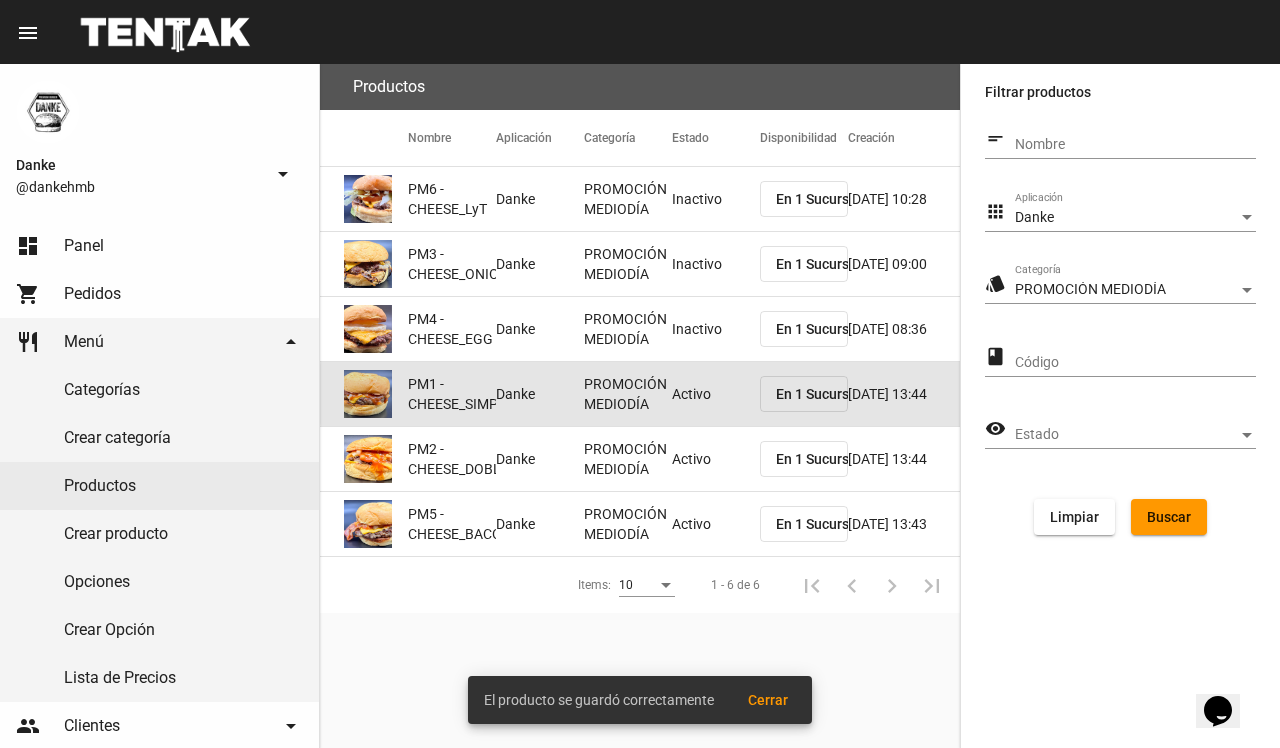 click on "Activo" 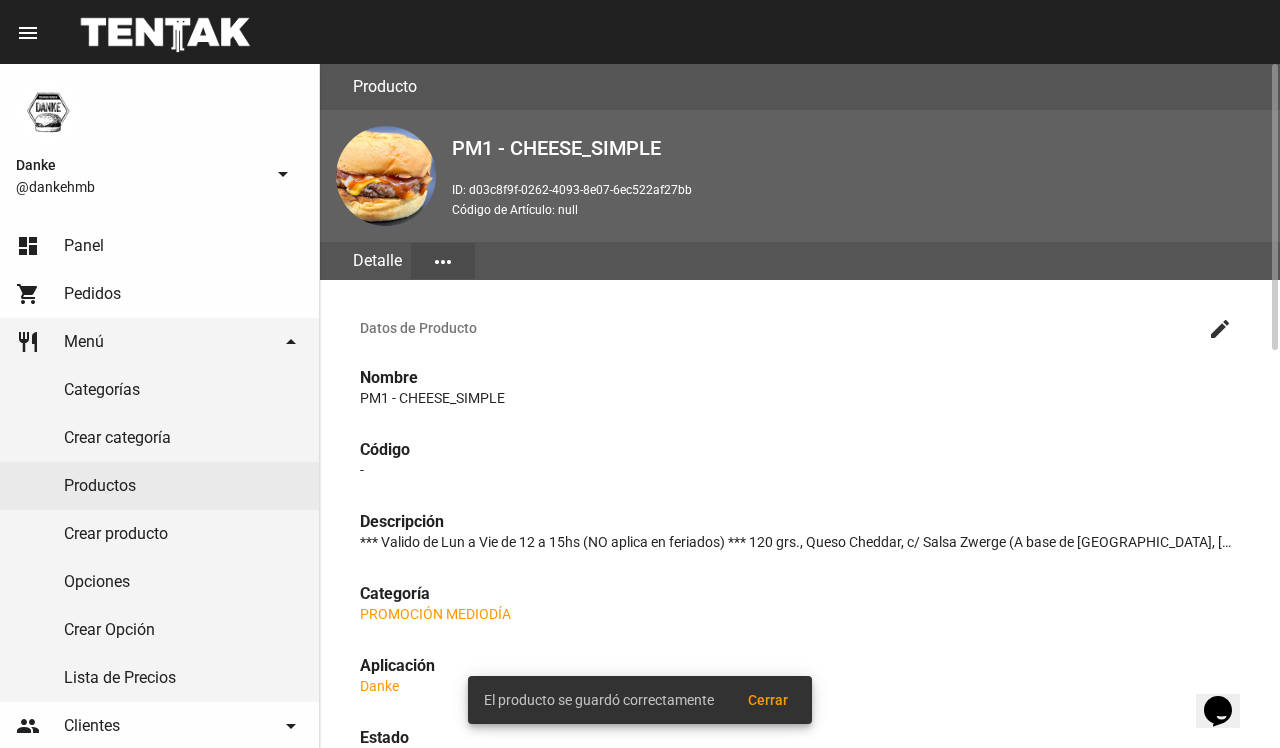 click on "create" 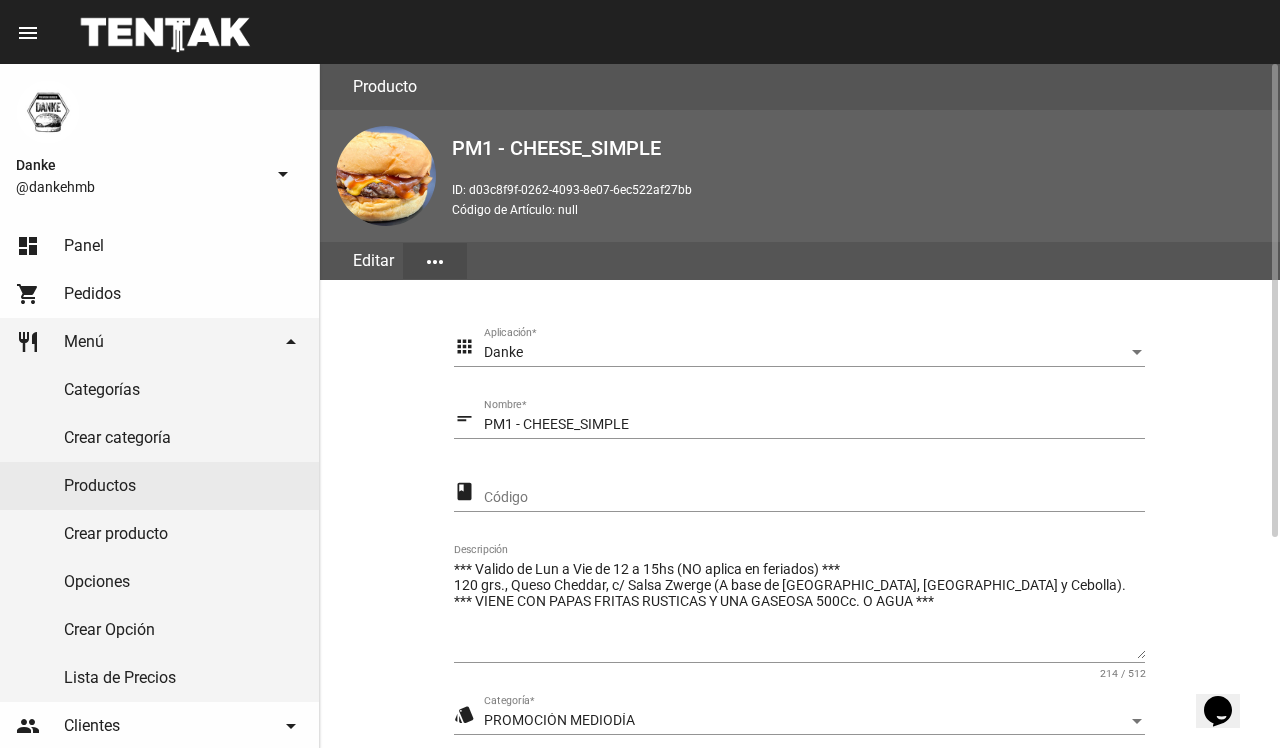 scroll, scrollTop: 305, scrollLeft: 0, axis: vertical 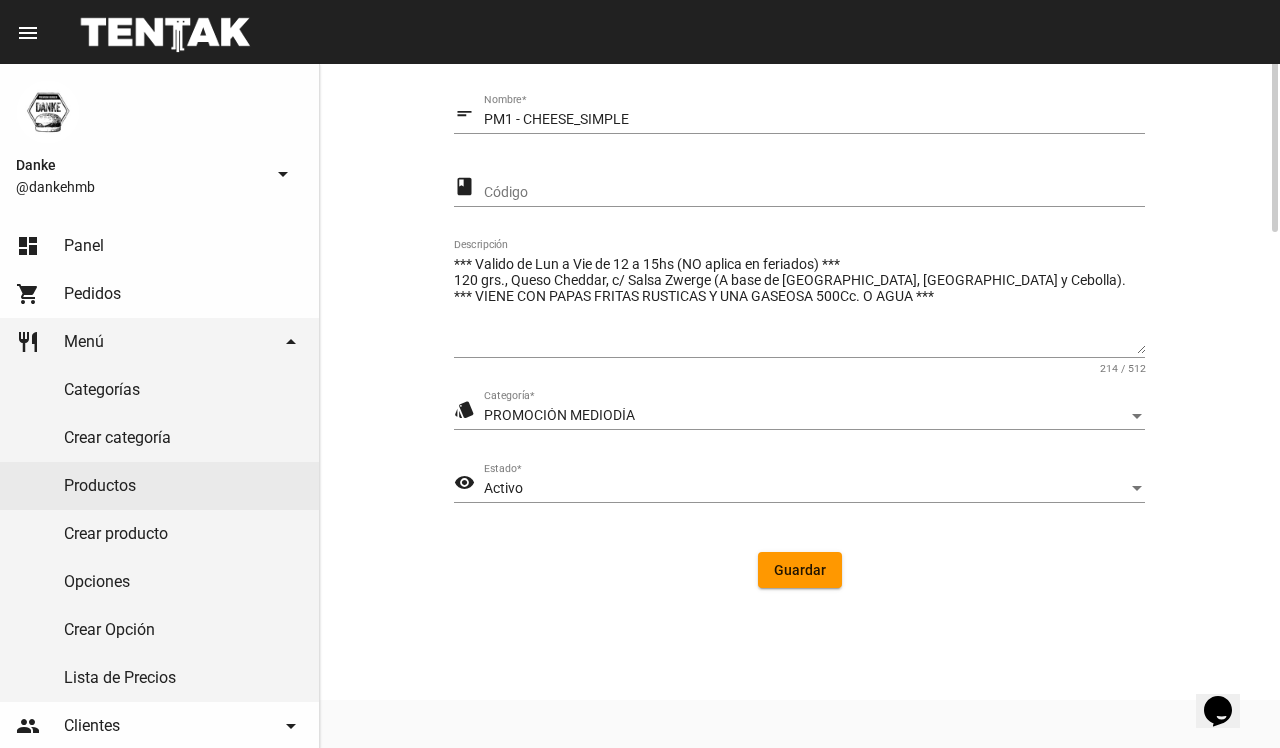 drag, startPoint x: 1278, startPoint y: 401, endPoint x: 1202, endPoint y: 433, distance: 82.46211 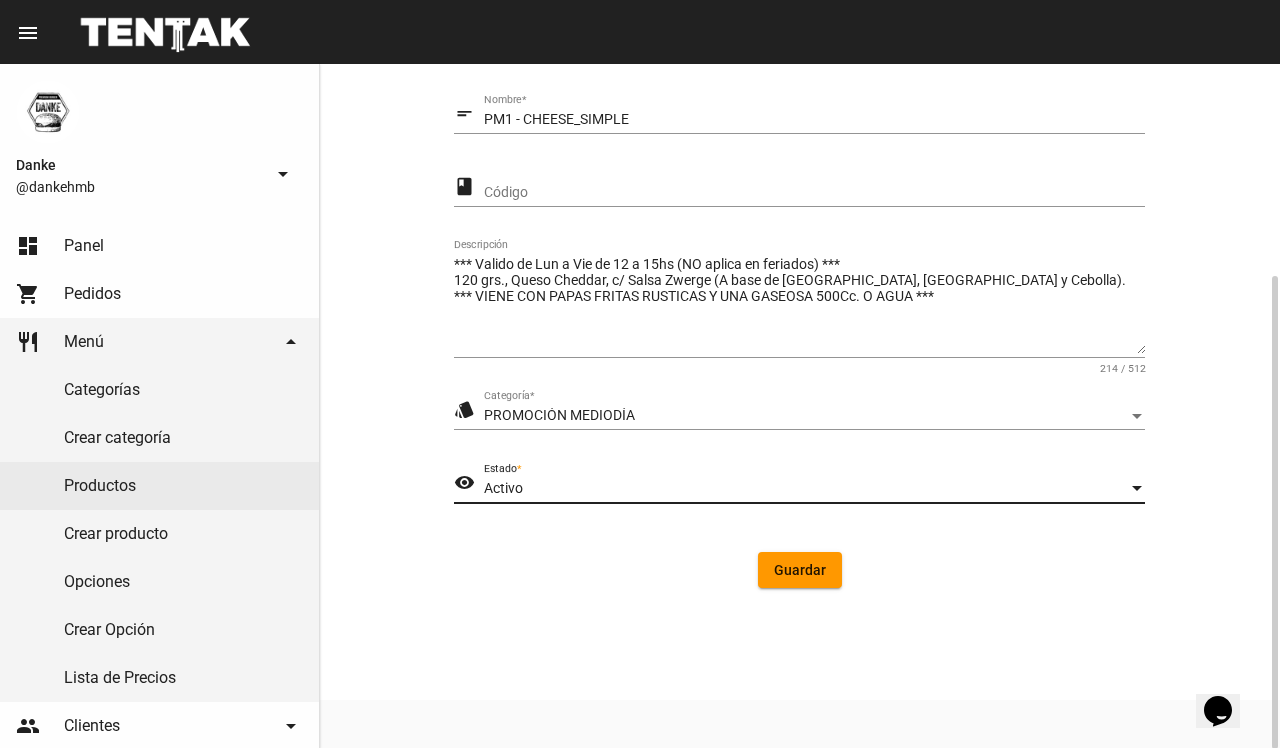 click on "Activo" at bounding box center (805, 489) 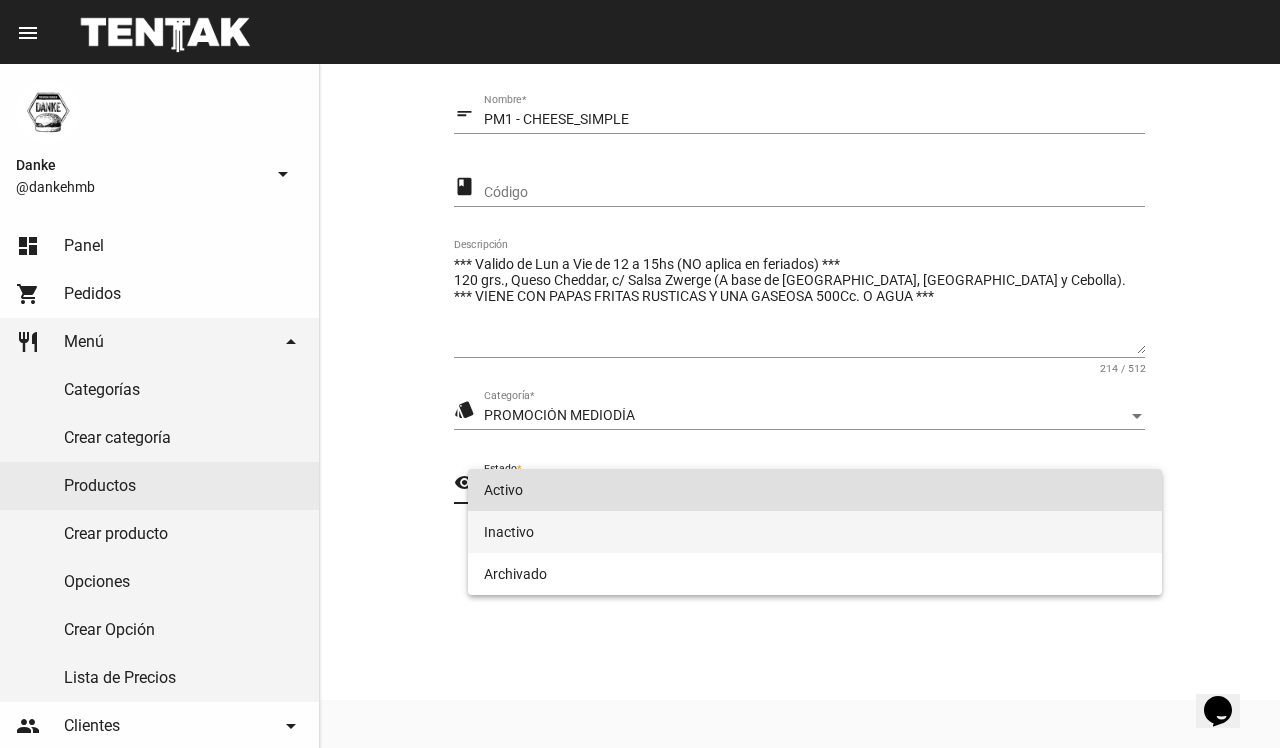 click on "Inactivo" at bounding box center [814, 532] 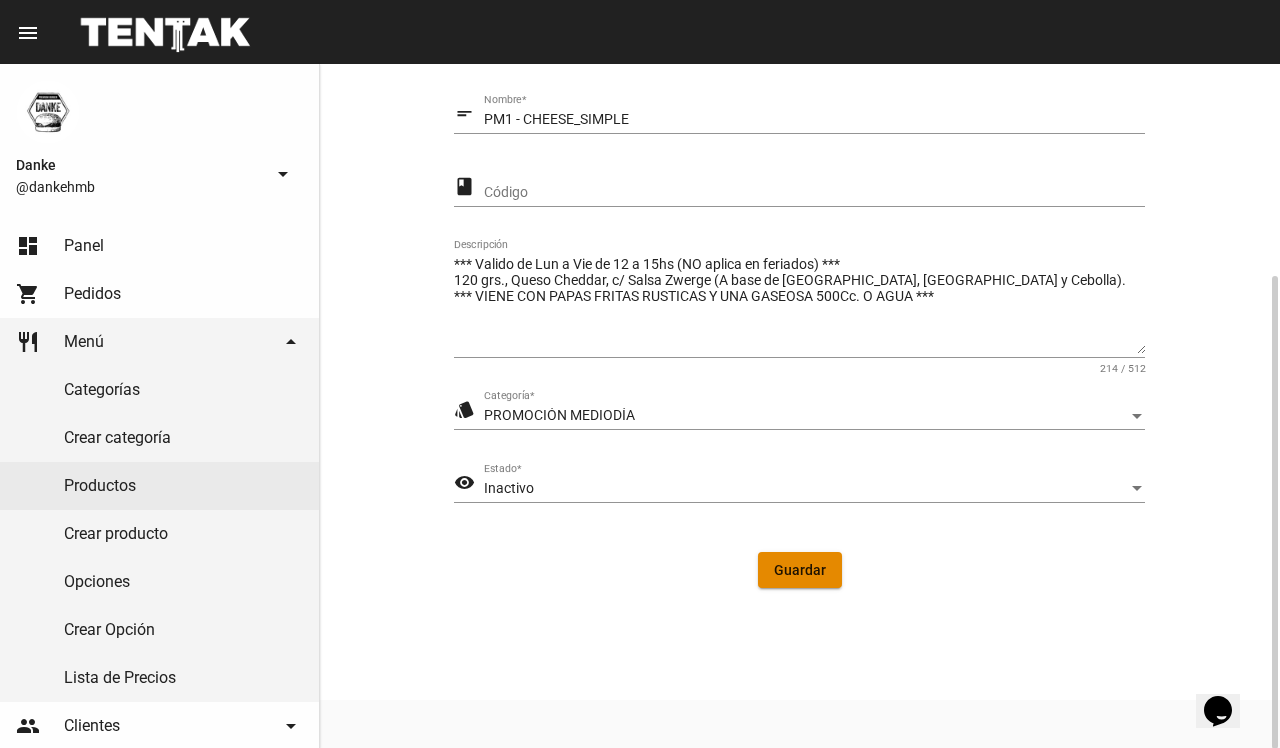 click on "Guardar" 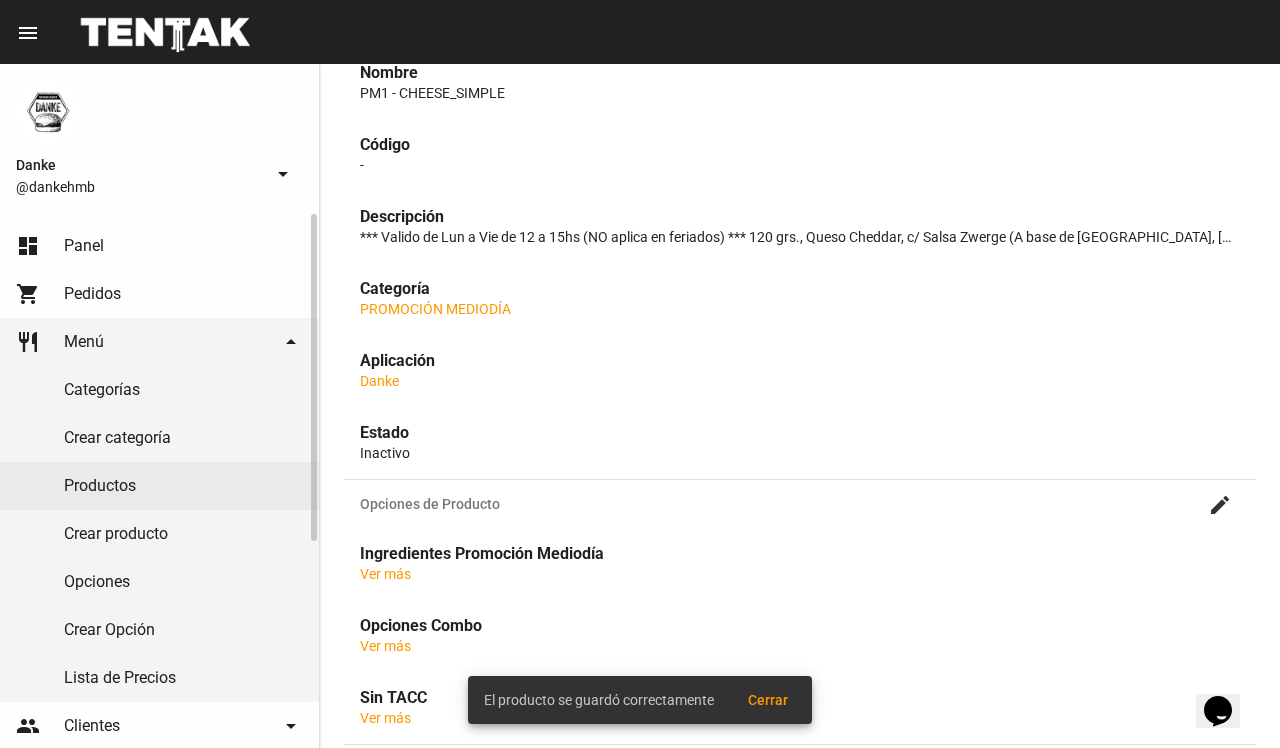scroll, scrollTop: 0, scrollLeft: 0, axis: both 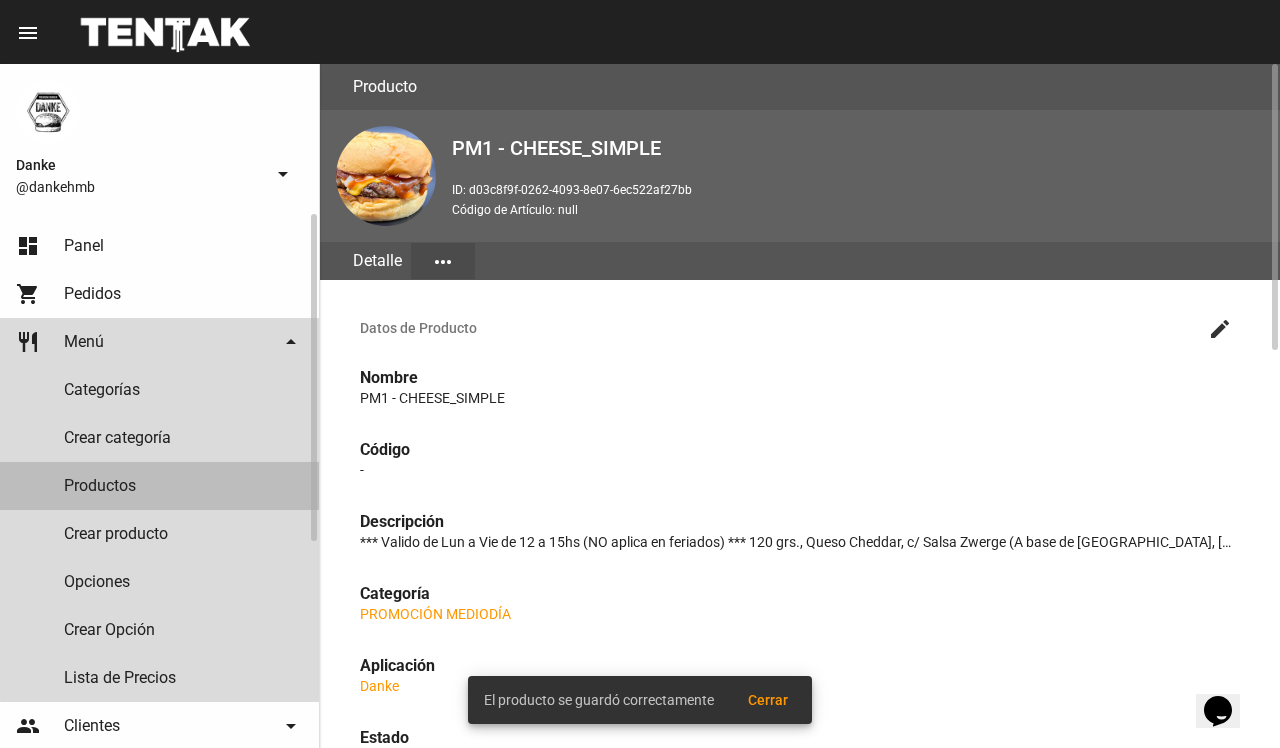 click on "Productos" 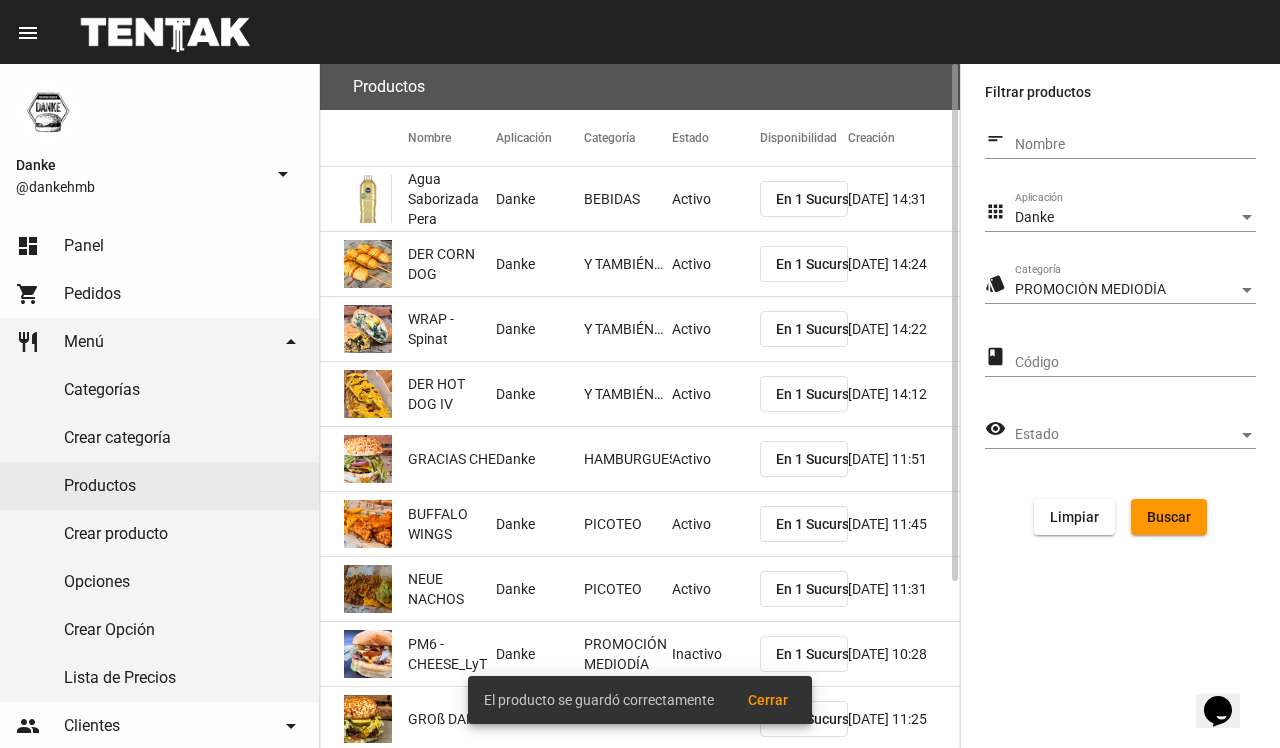 click on "Buscar" 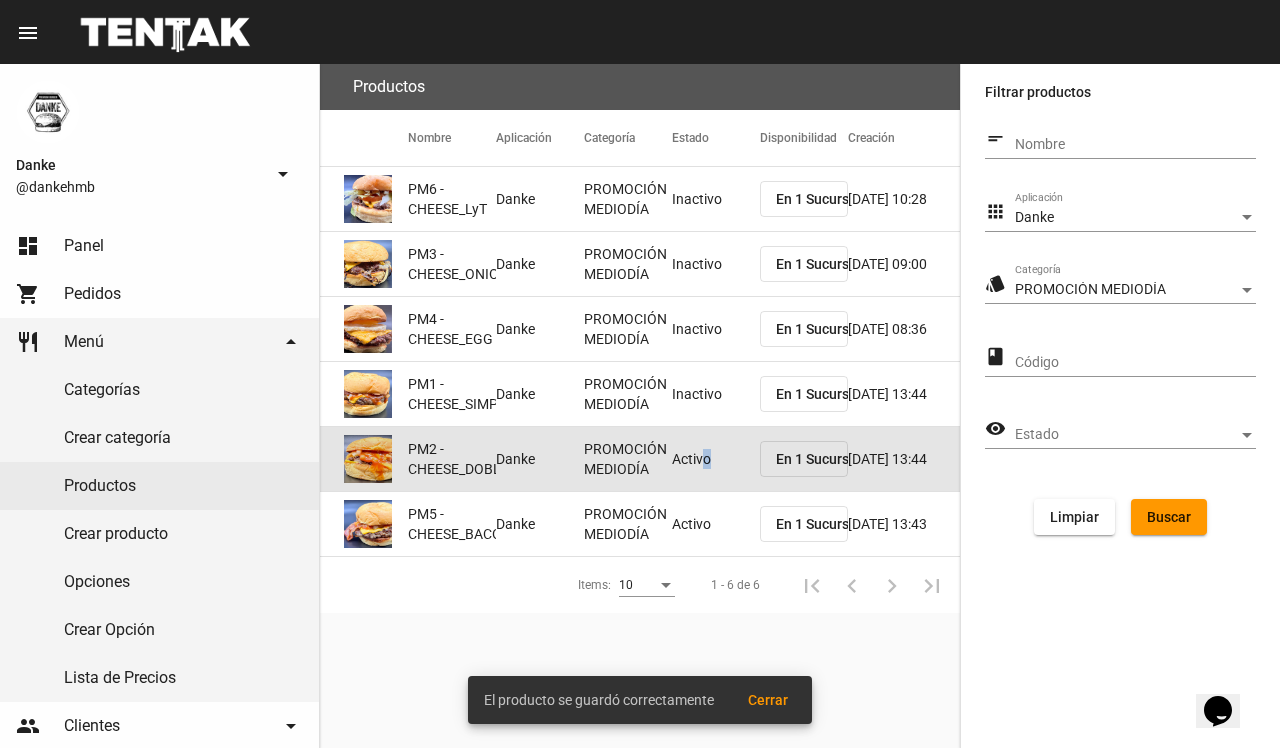 click on "Activo" 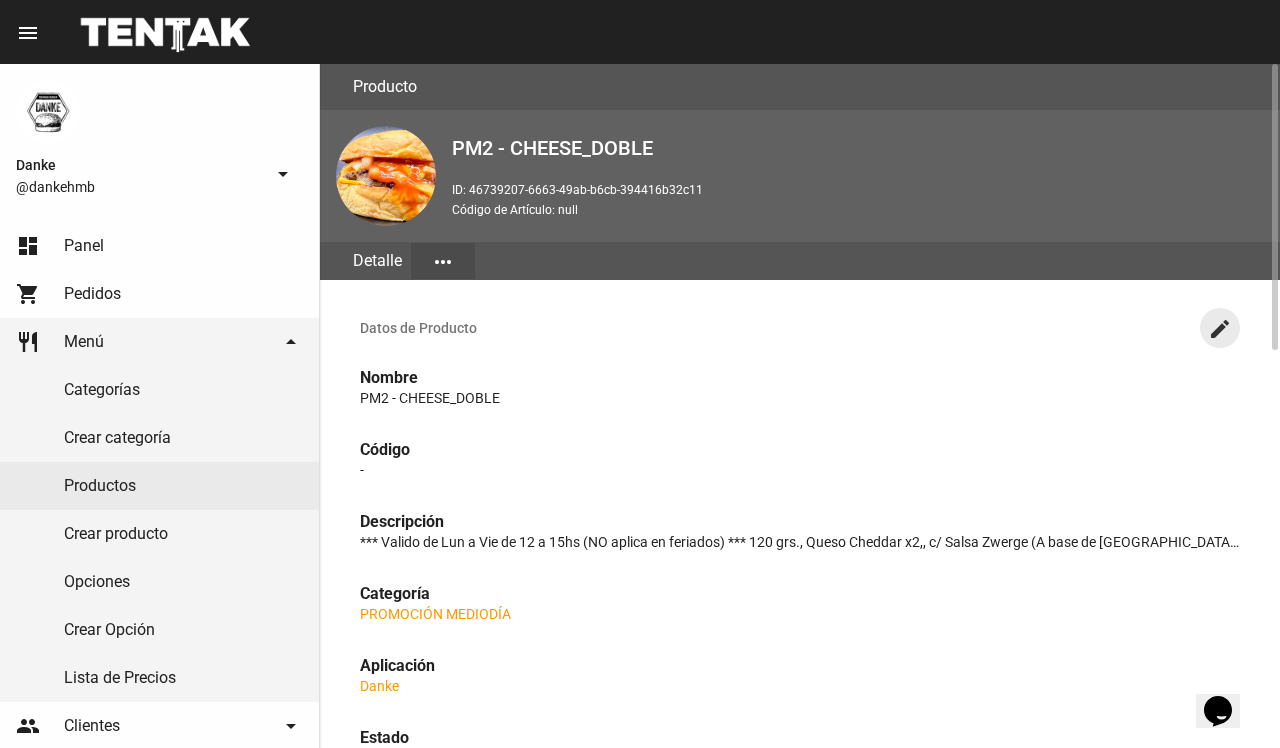 click on "create" 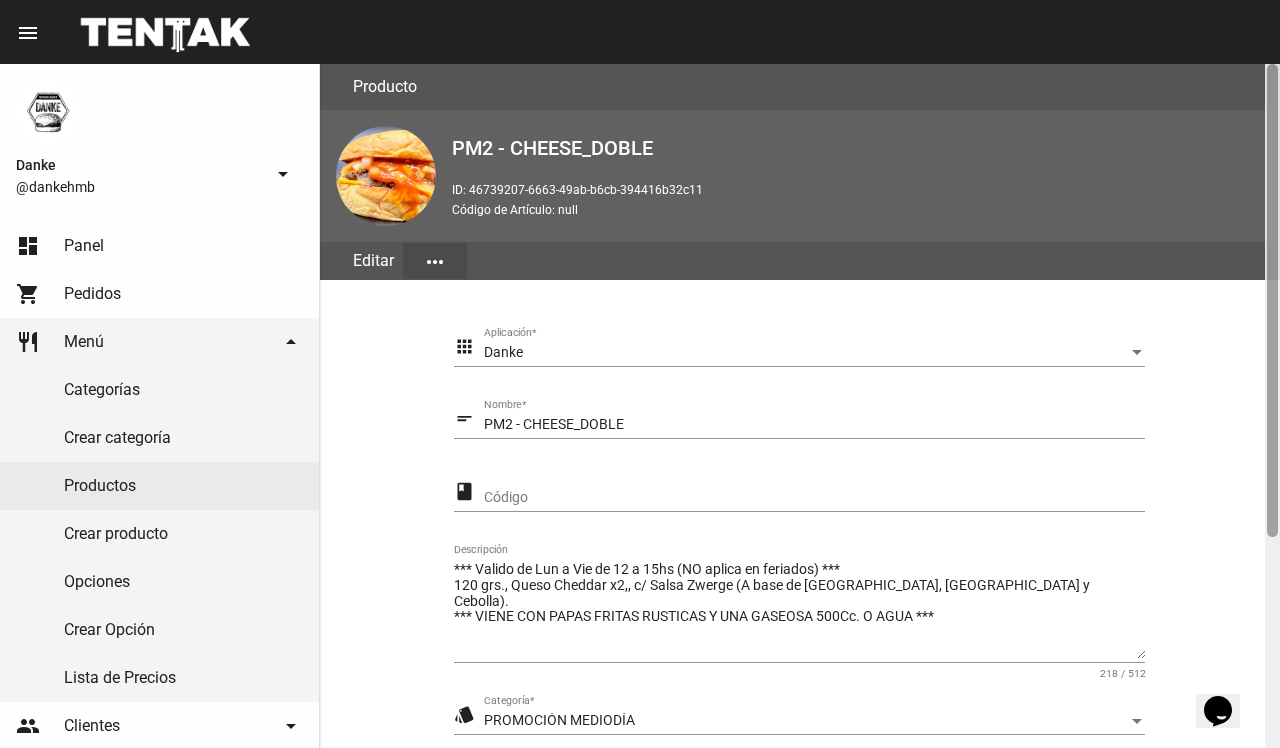 scroll, scrollTop: 305, scrollLeft: 0, axis: vertical 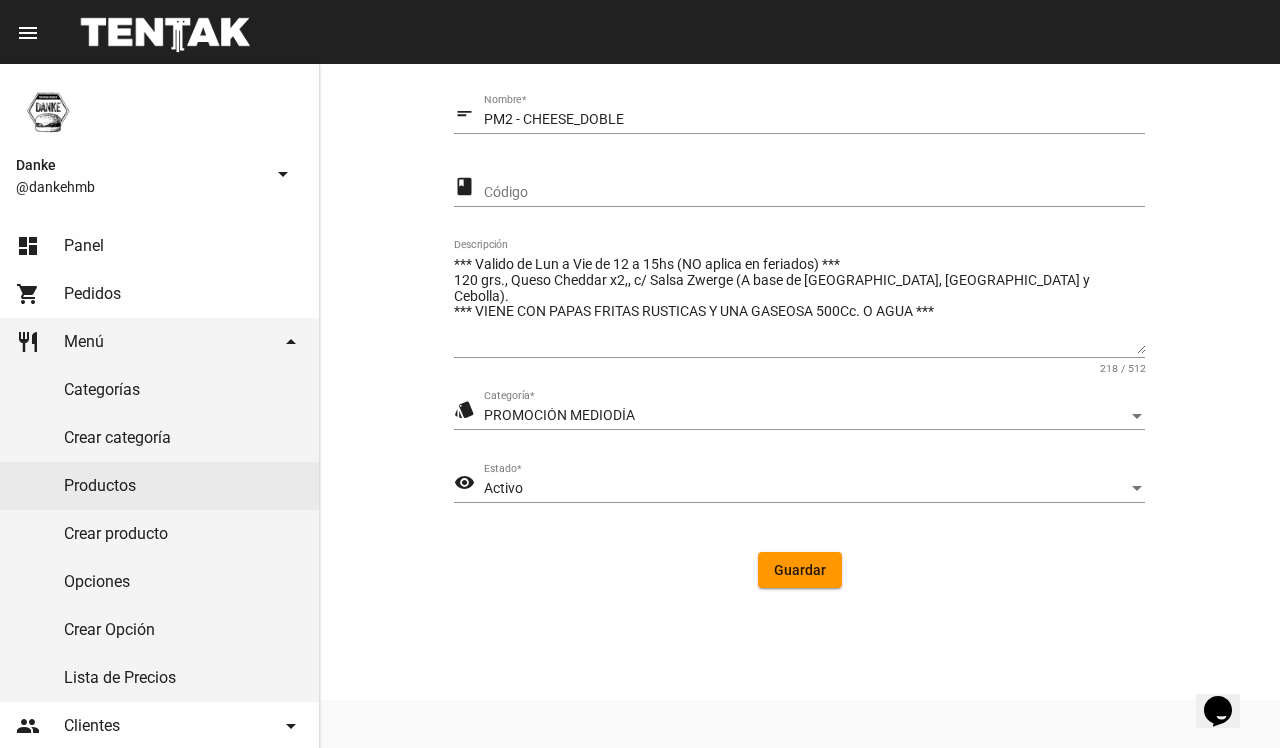 drag, startPoint x: 1278, startPoint y: 433, endPoint x: 1245, endPoint y: 441, distance: 33.955853 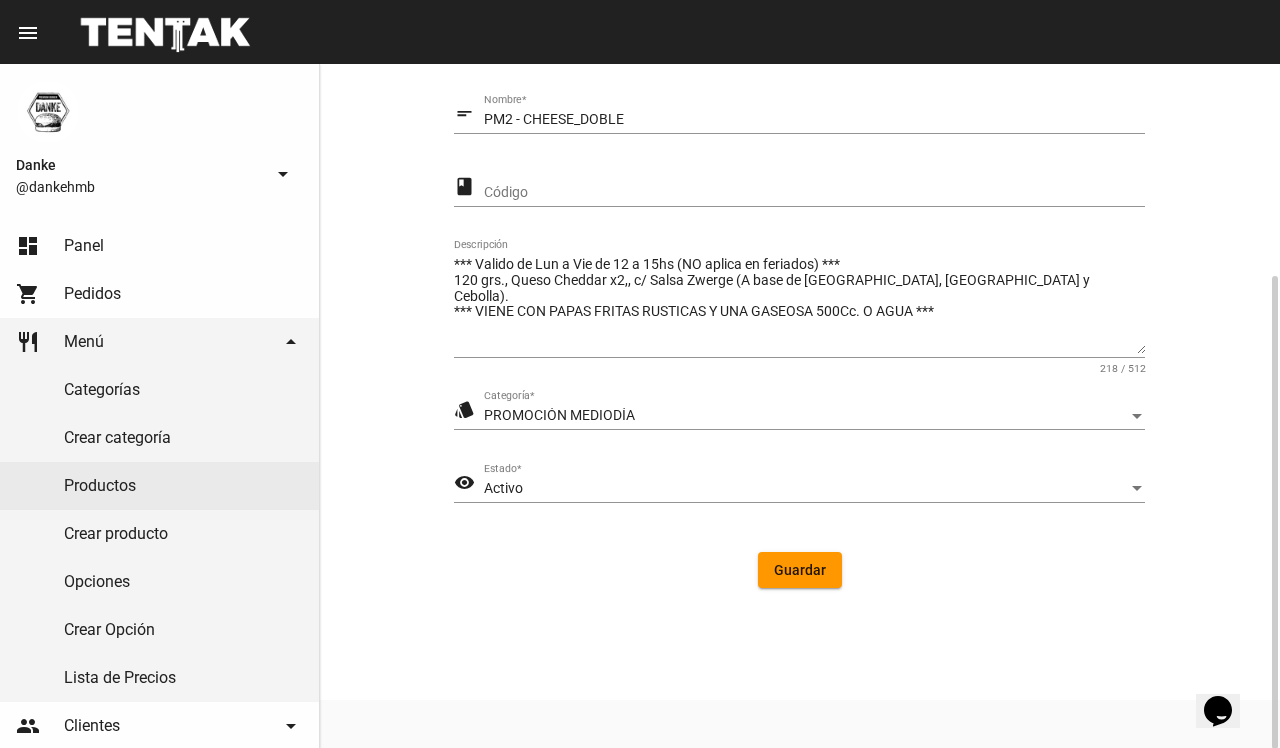 click on "Activo Estado  *" 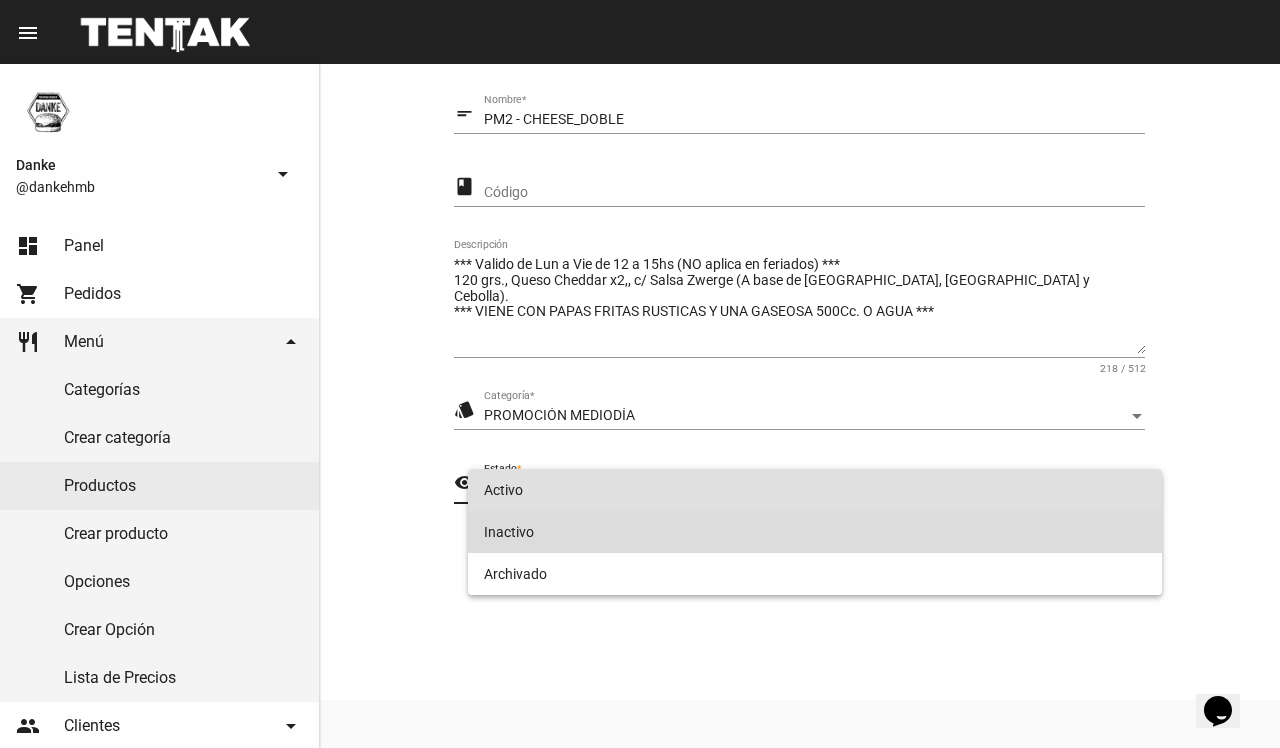 click on "Inactivo" at bounding box center (814, 532) 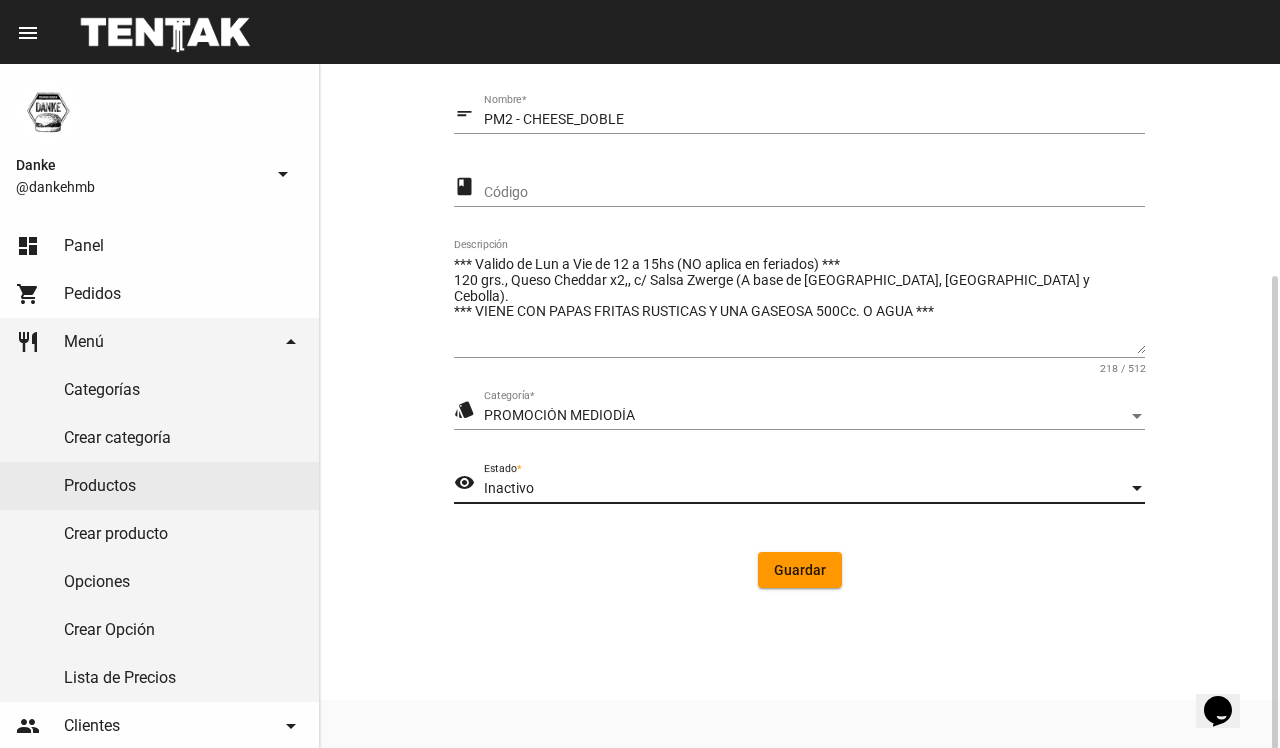 click on "Guardar" 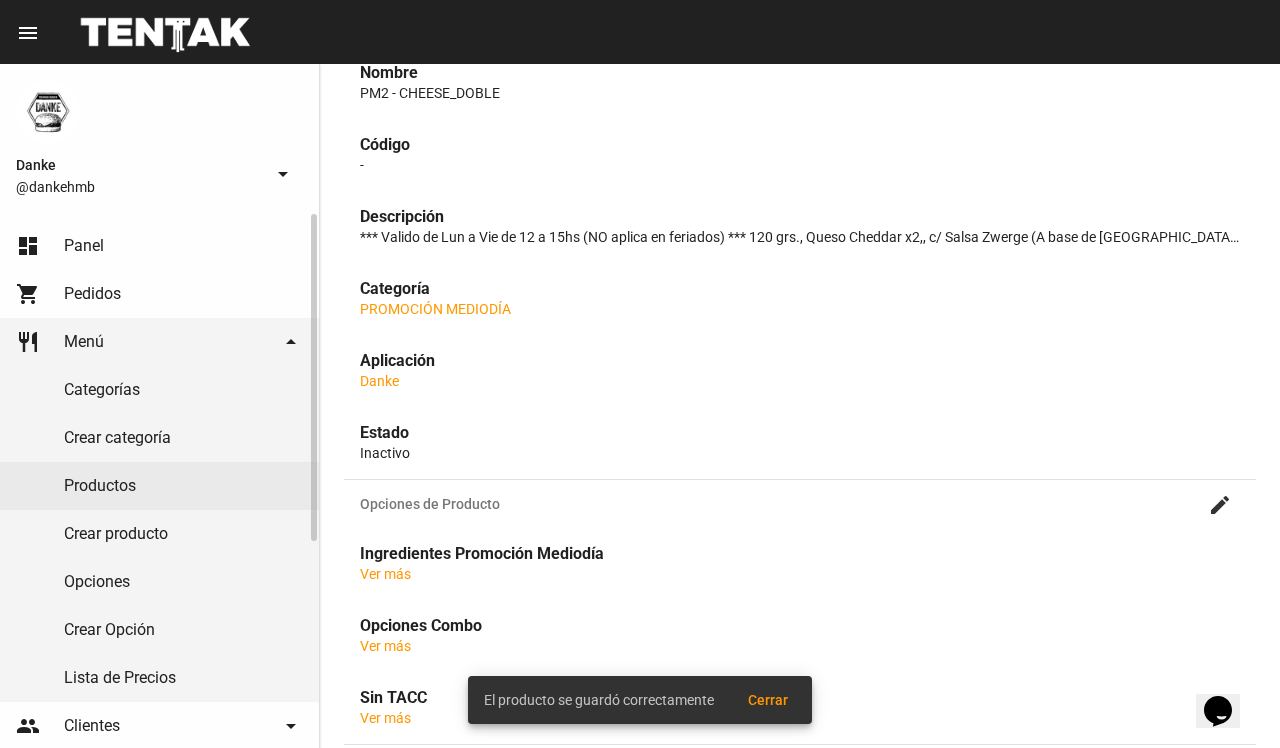scroll, scrollTop: 0, scrollLeft: 0, axis: both 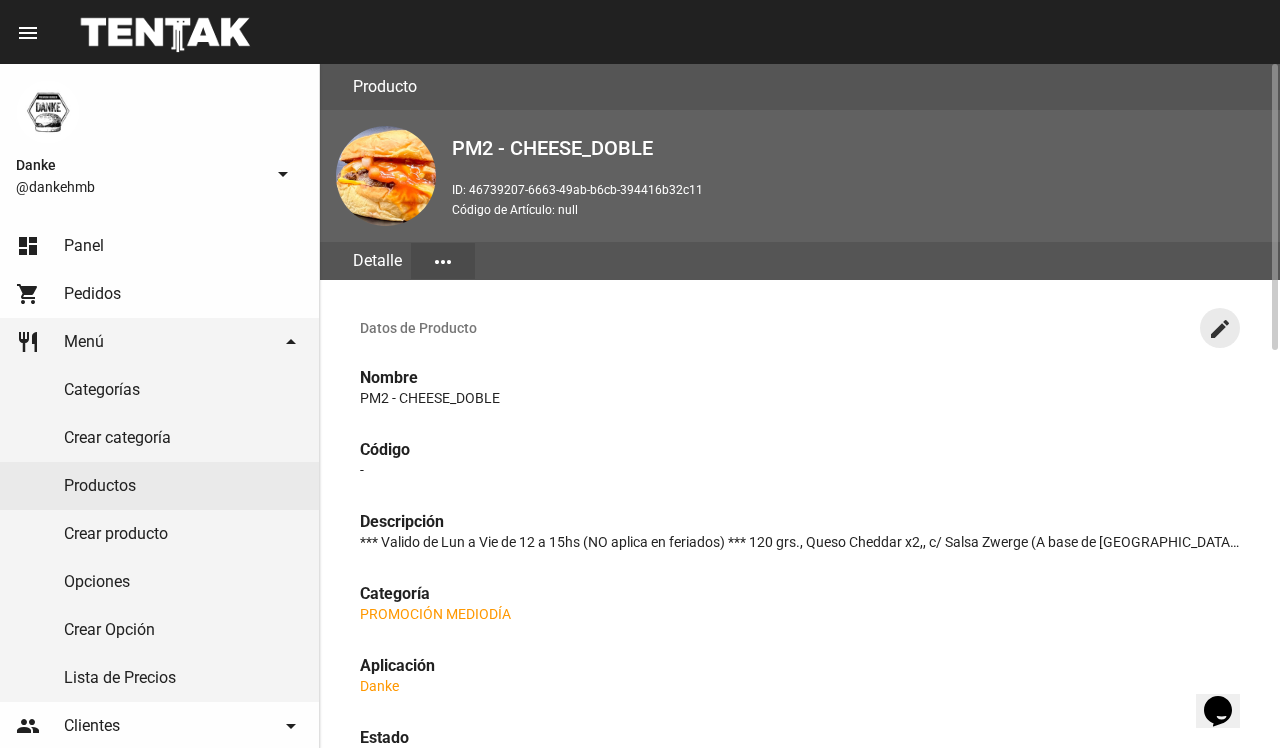 click on "create" 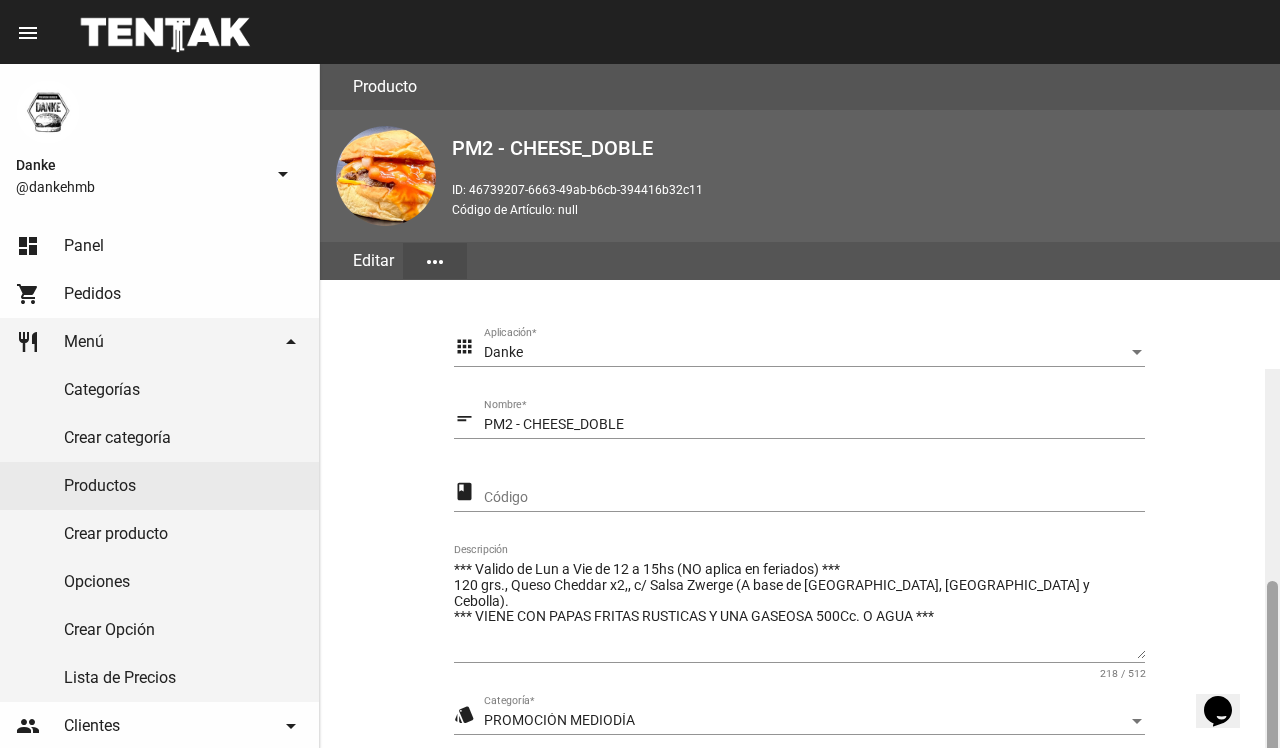 scroll, scrollTop: 305, scrollLeft: 0, axis: vertical 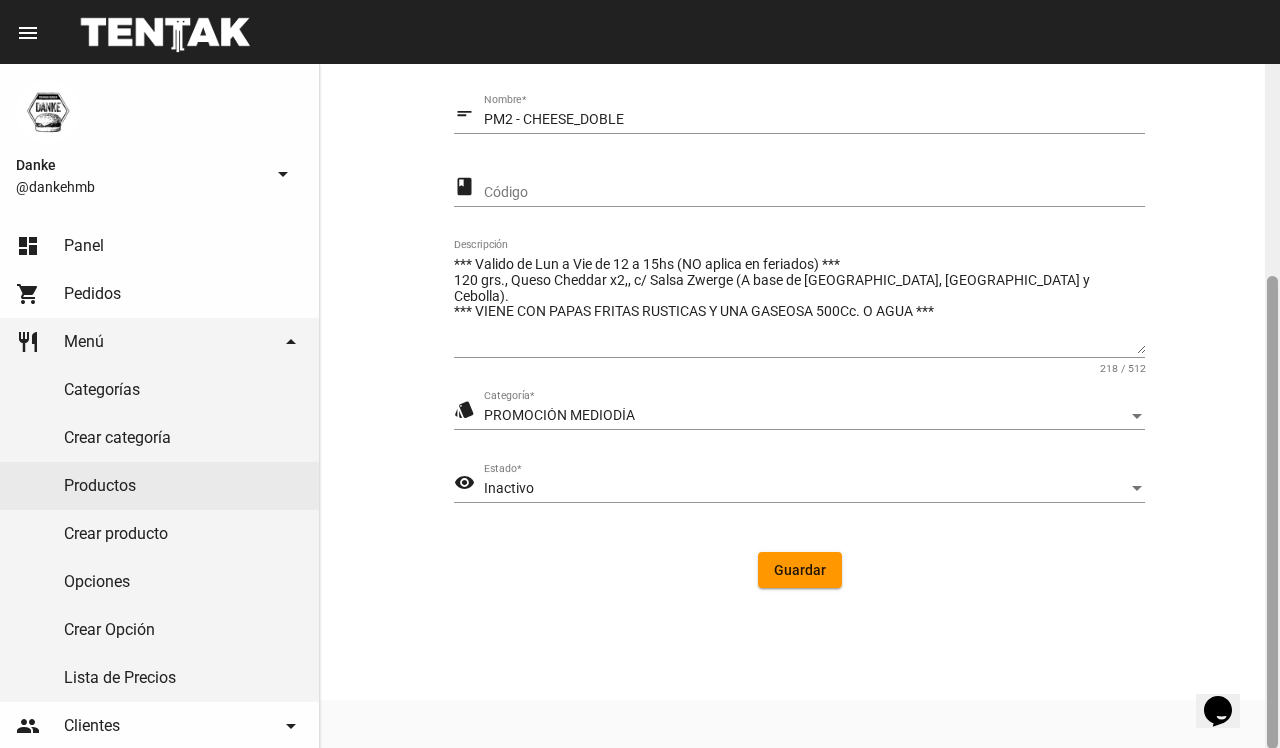 click 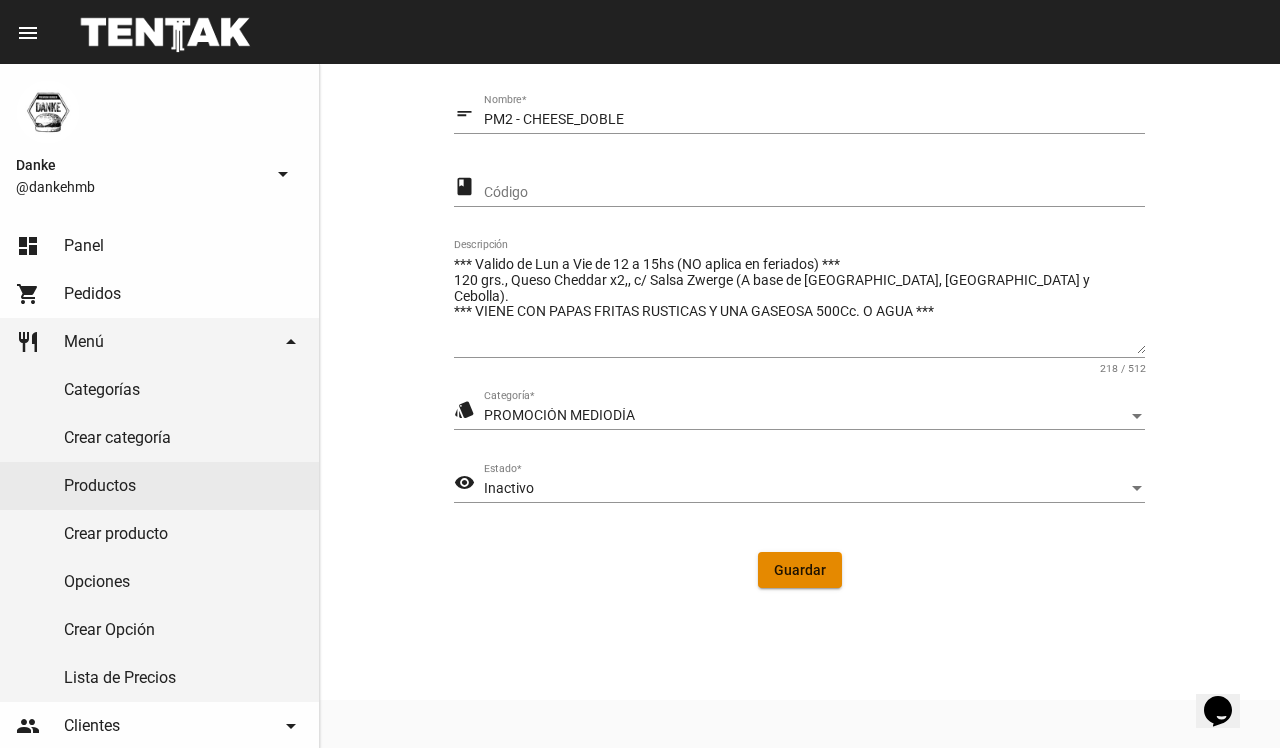 click on "Guardar" 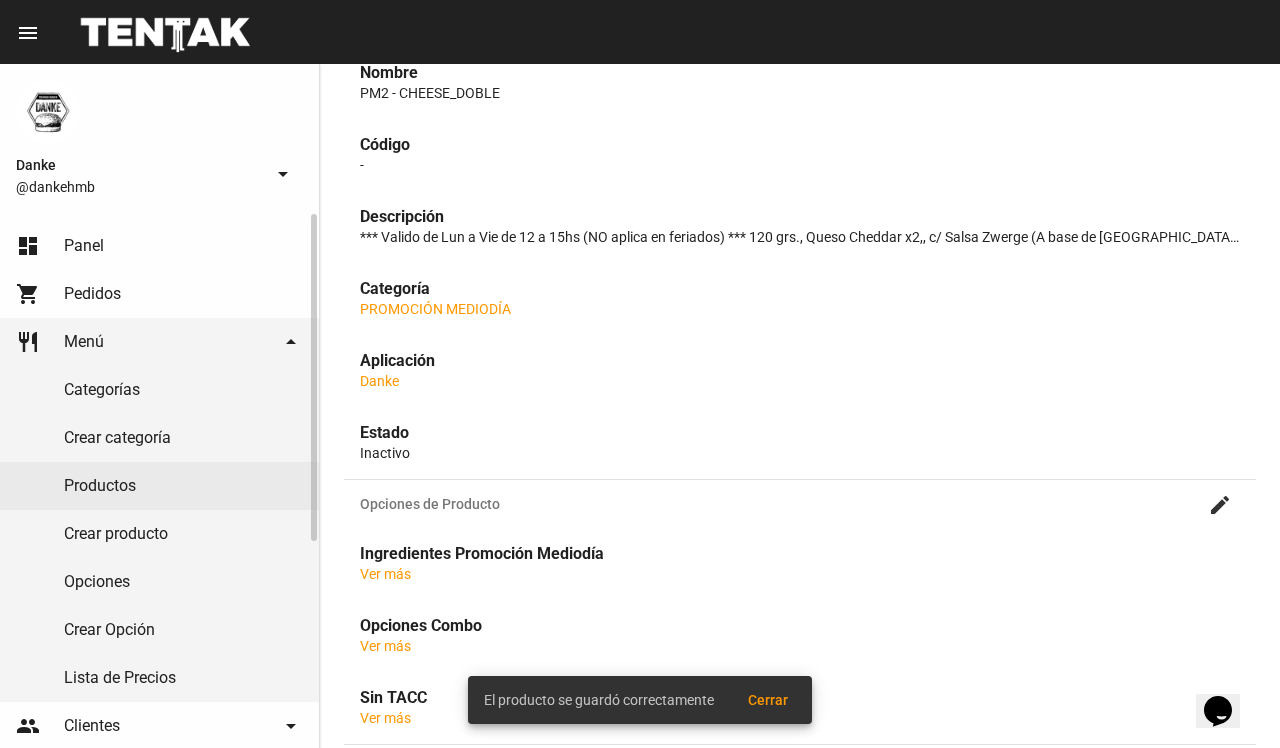 scroll, scrollTop: 0, scrollLeft: 0, axis: both 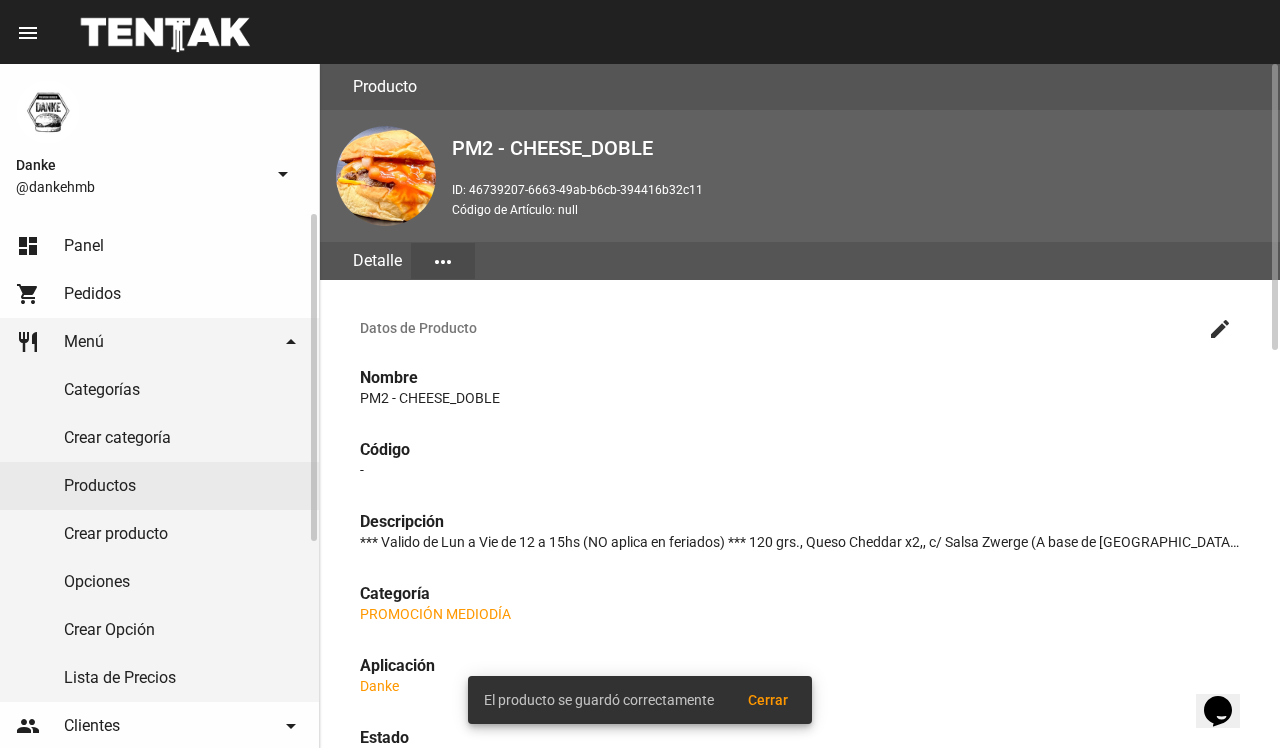 click on "Productos" 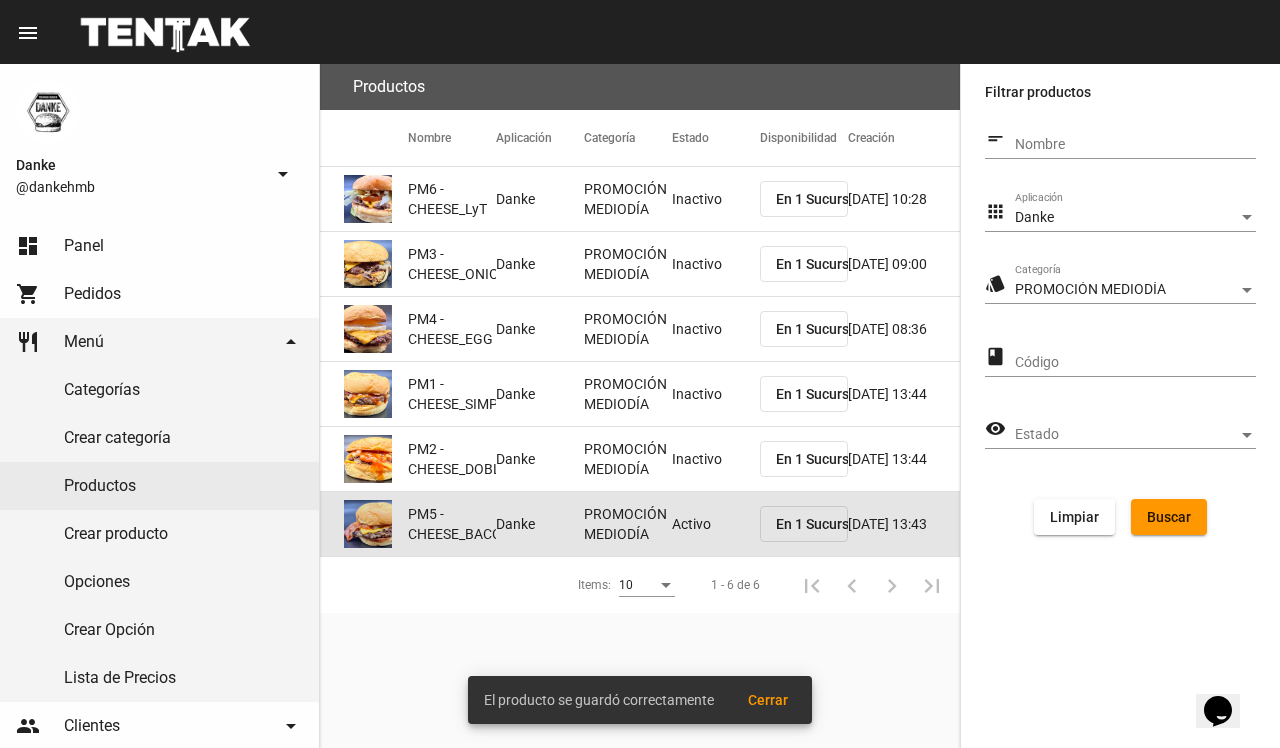 click on "Activo" 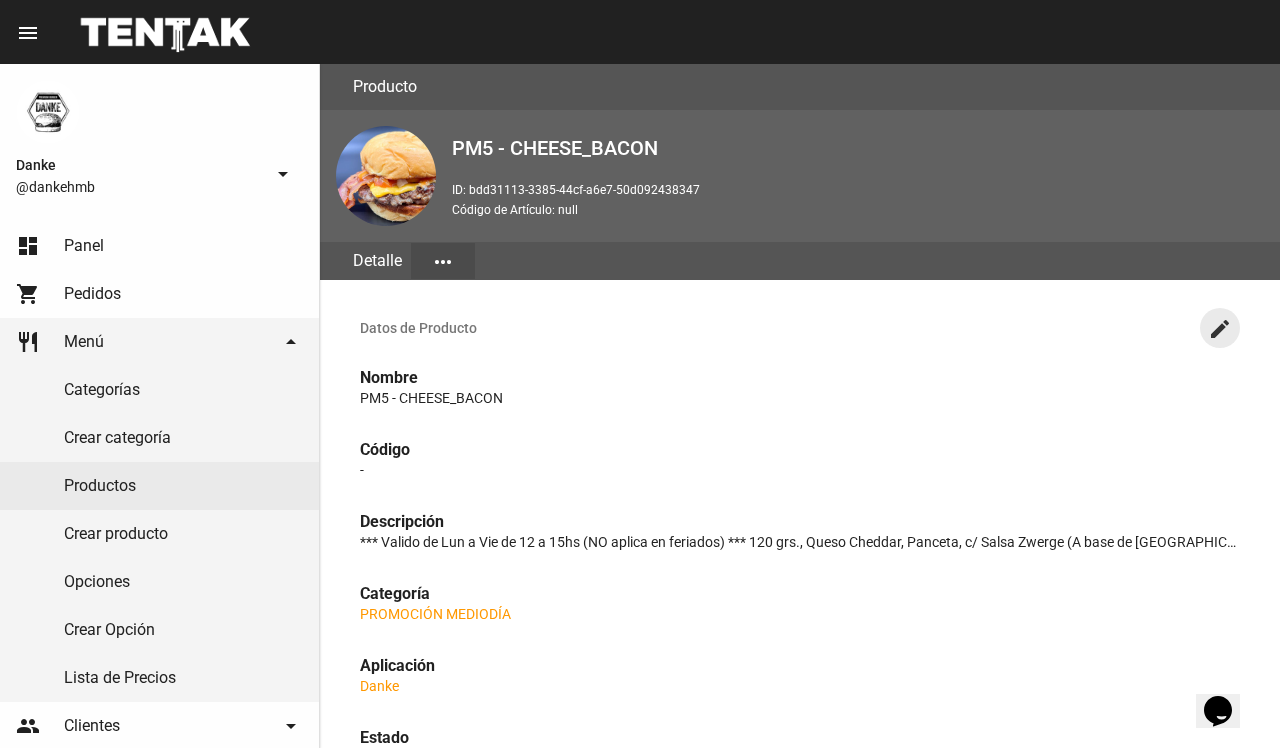 click on "create" 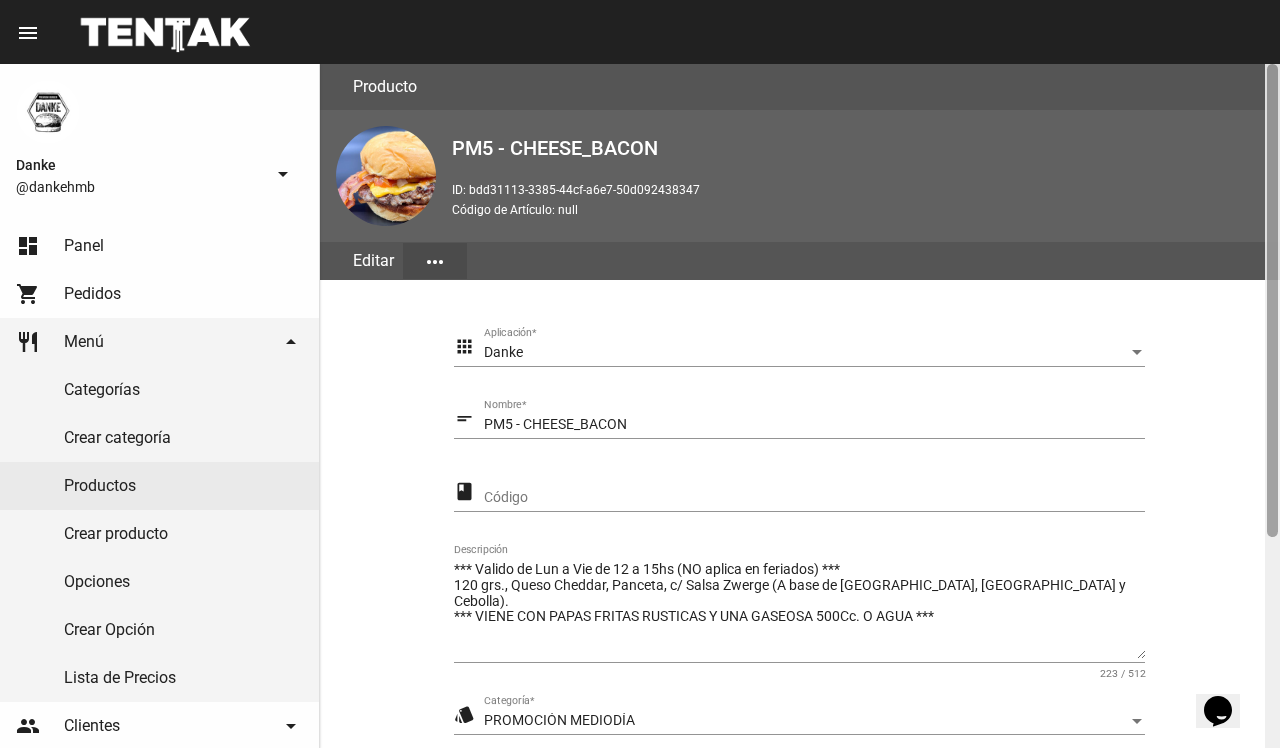 scroll, scrollTop: 305, scrollLeft: 0, axis: vertical 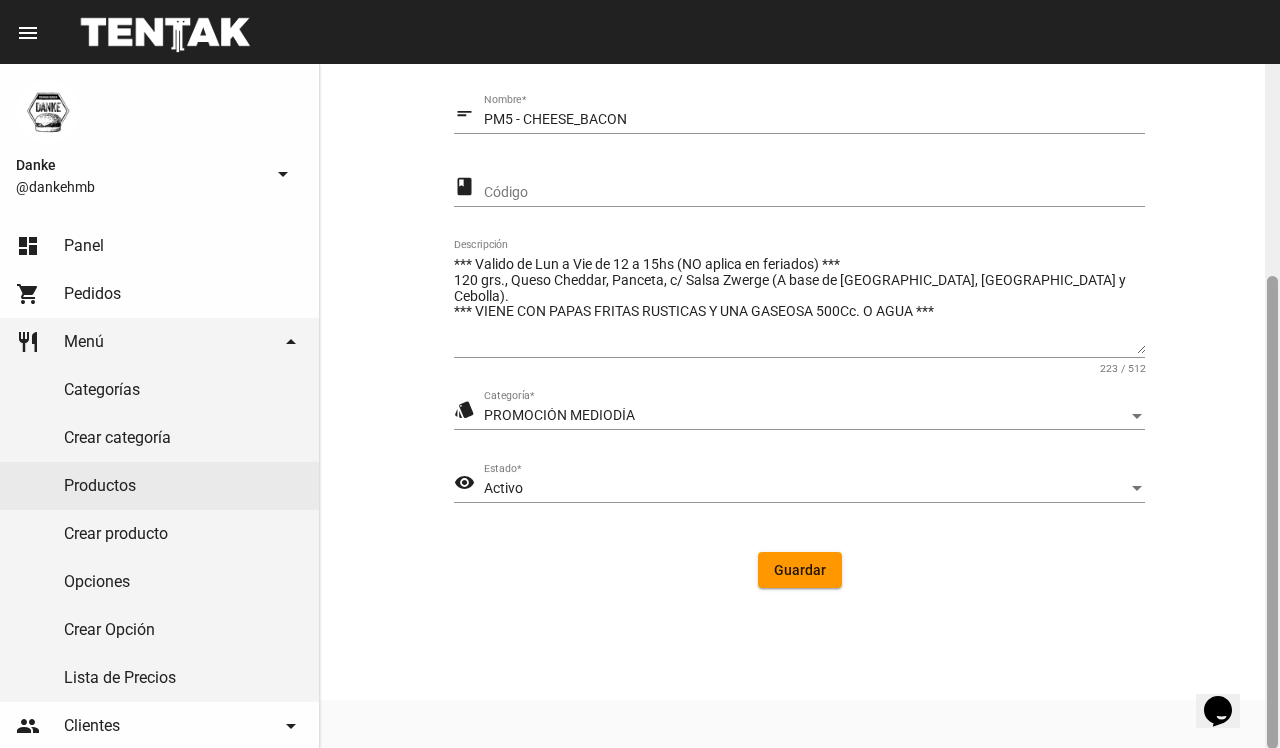 click 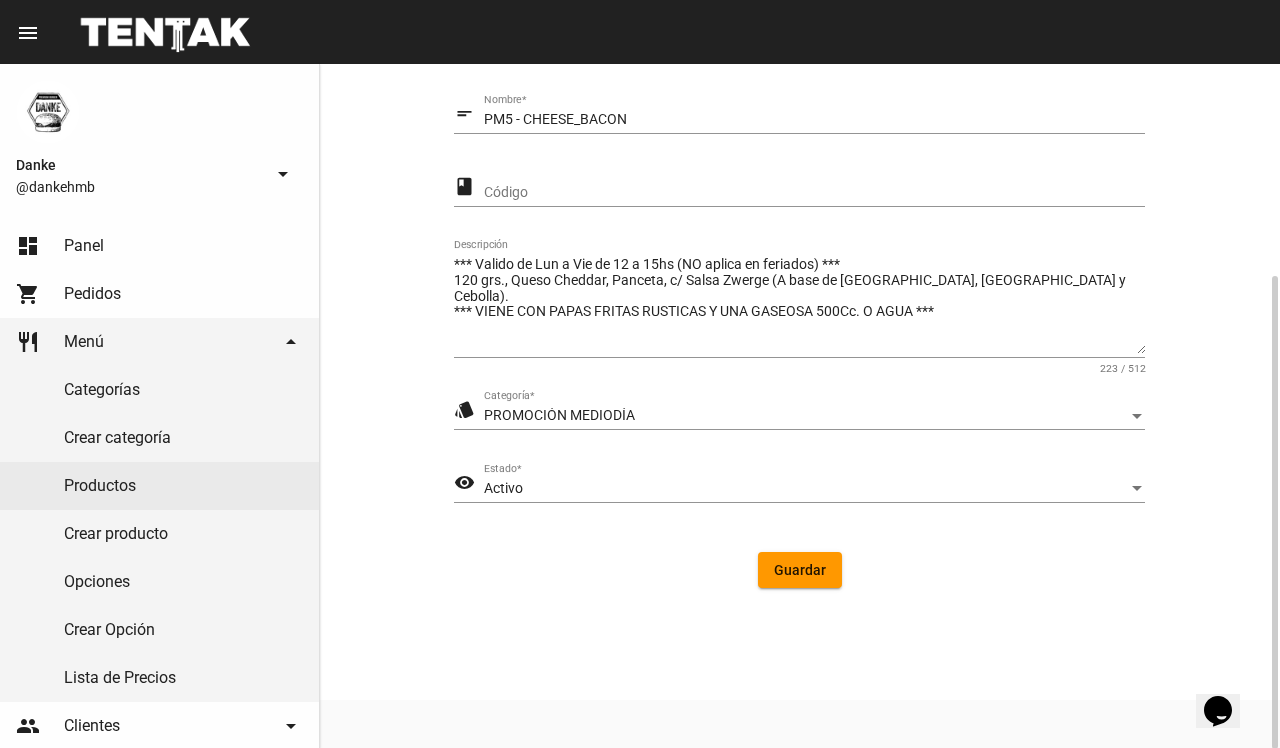 click on "visibility Activo Estado  *" 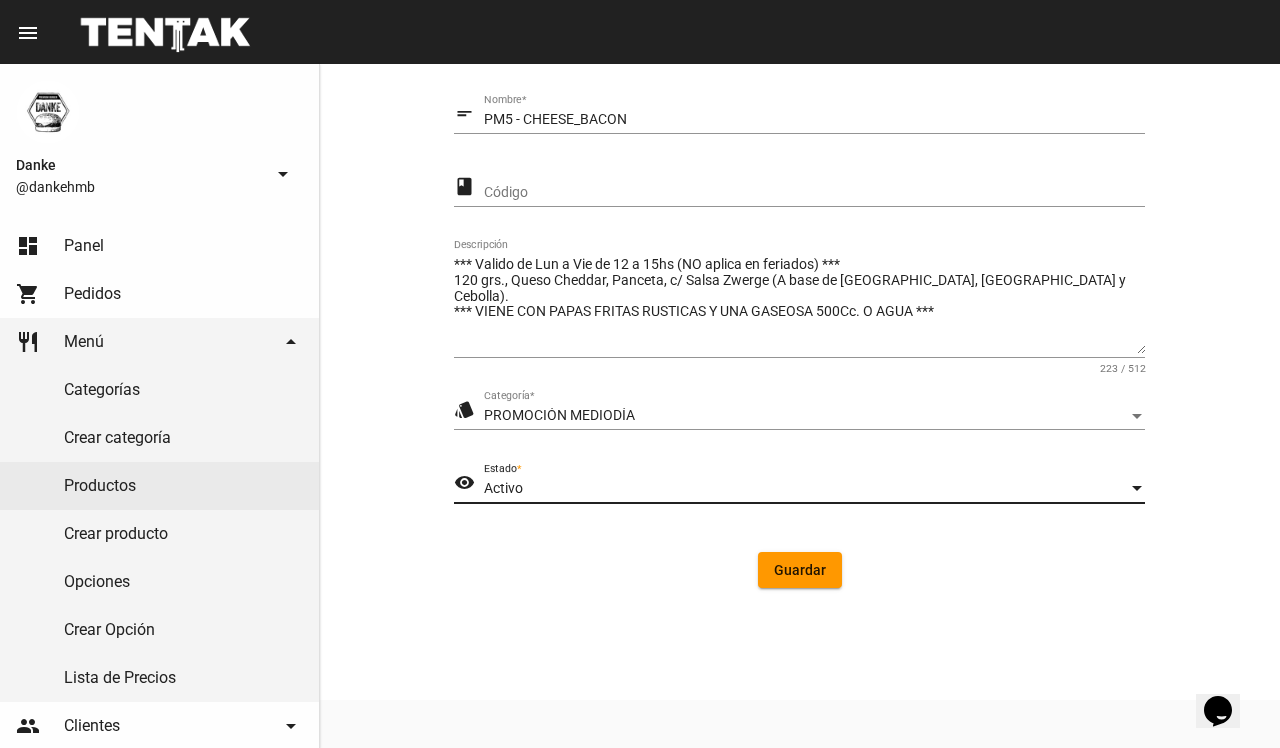 click on "Activo" at bounding box center [805, 489] 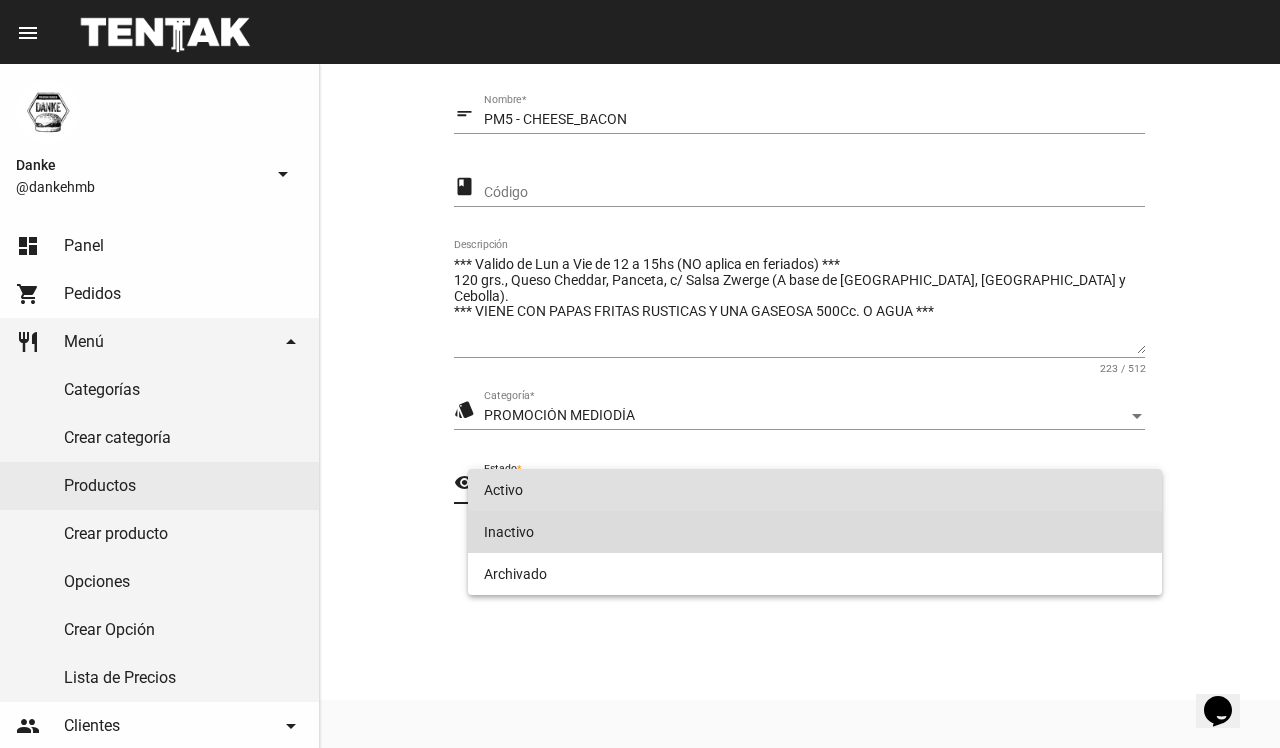 click on "Inactivo" at bounding box center (814, 532) 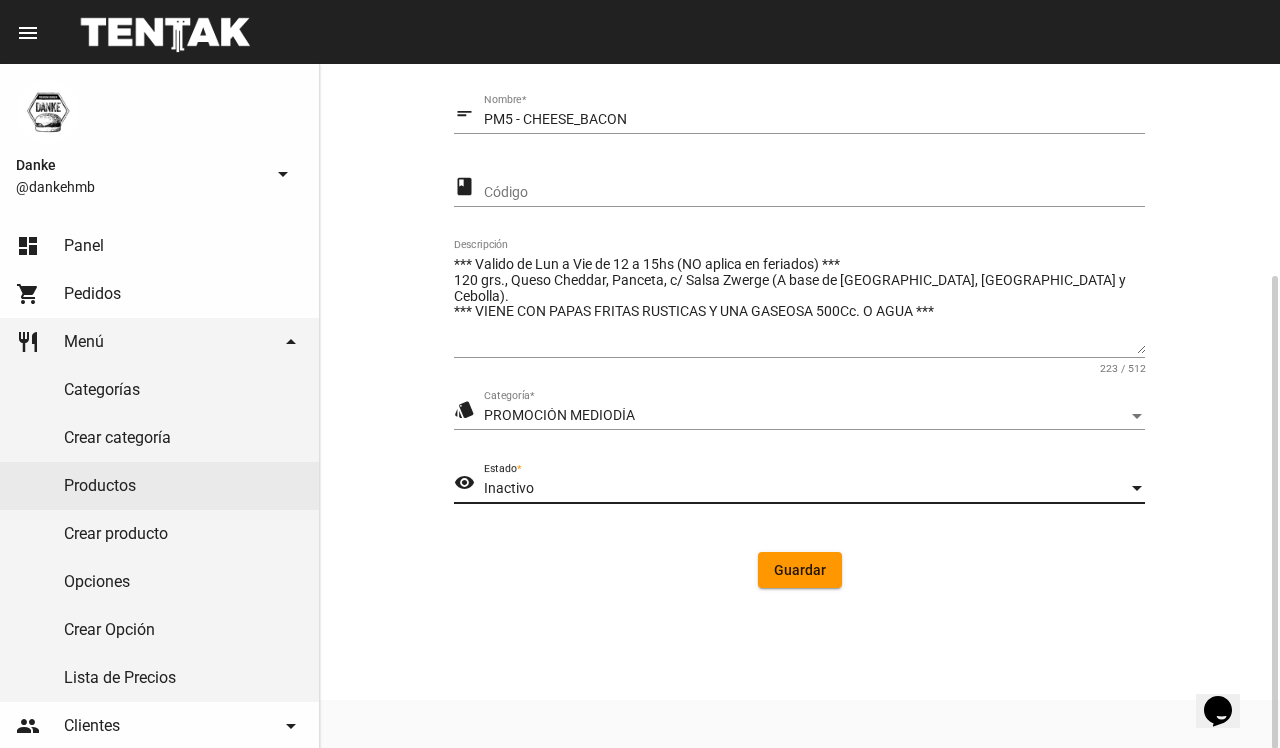 click on "Guardar" 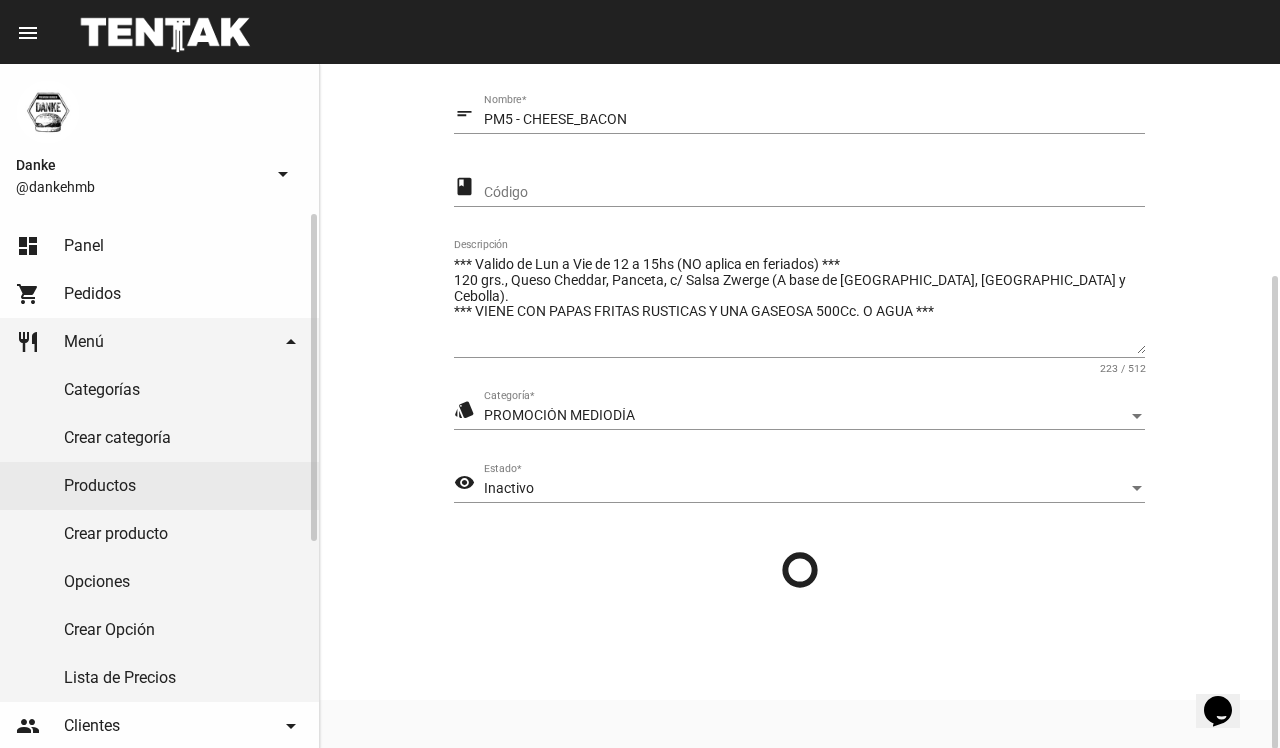 scroll, scrollTop: 0, scrollLeft: 0, axis: both 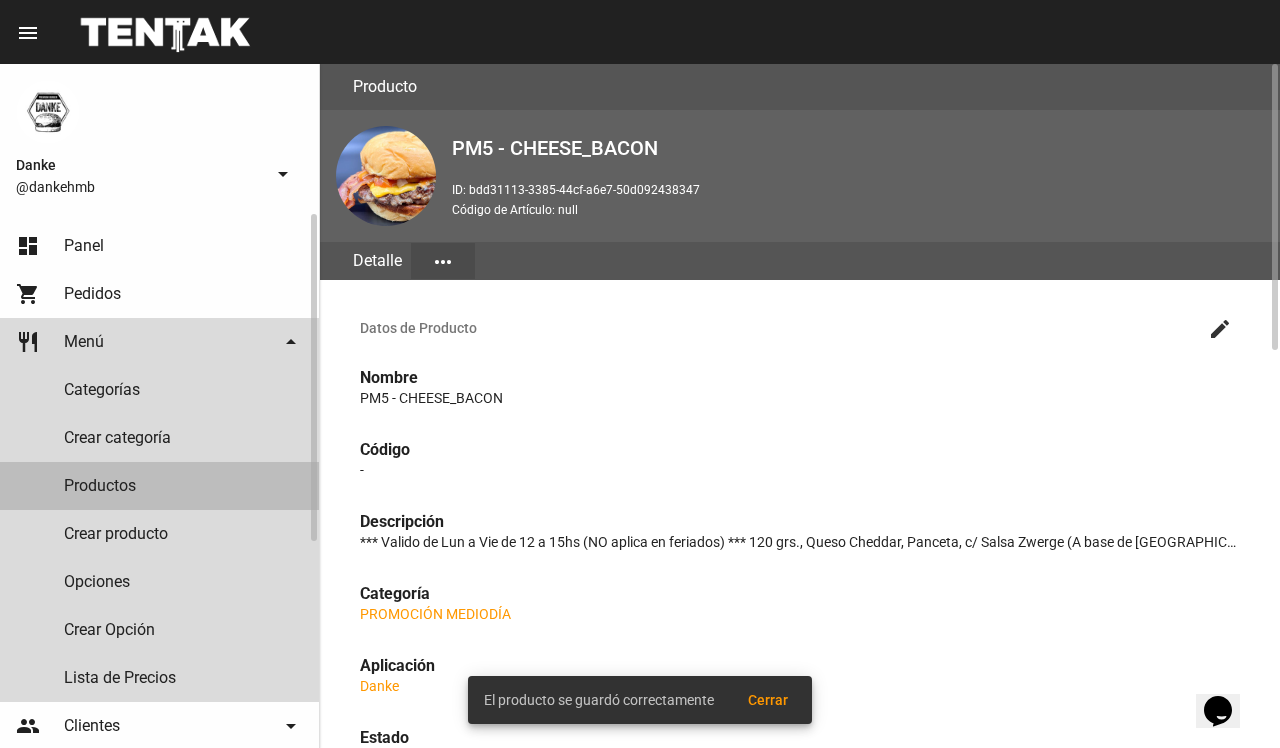 click on "Productos" 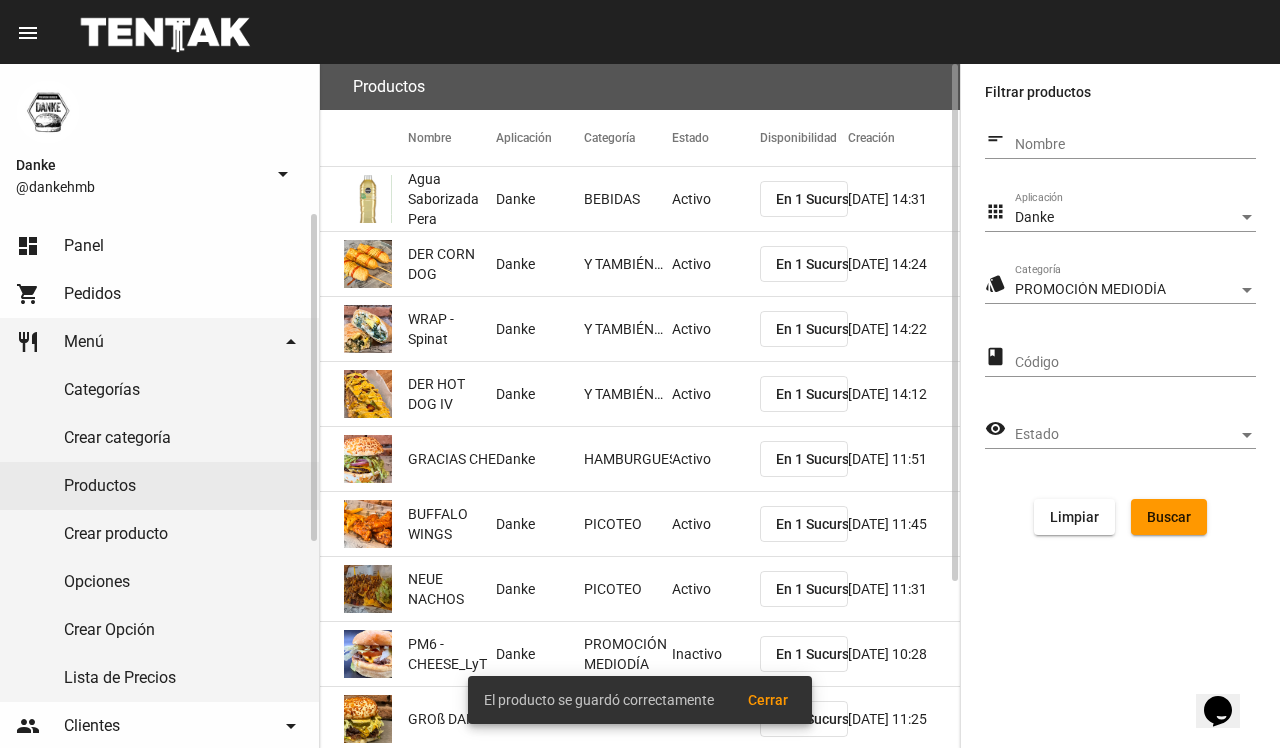 click on "dashboard Panel" 